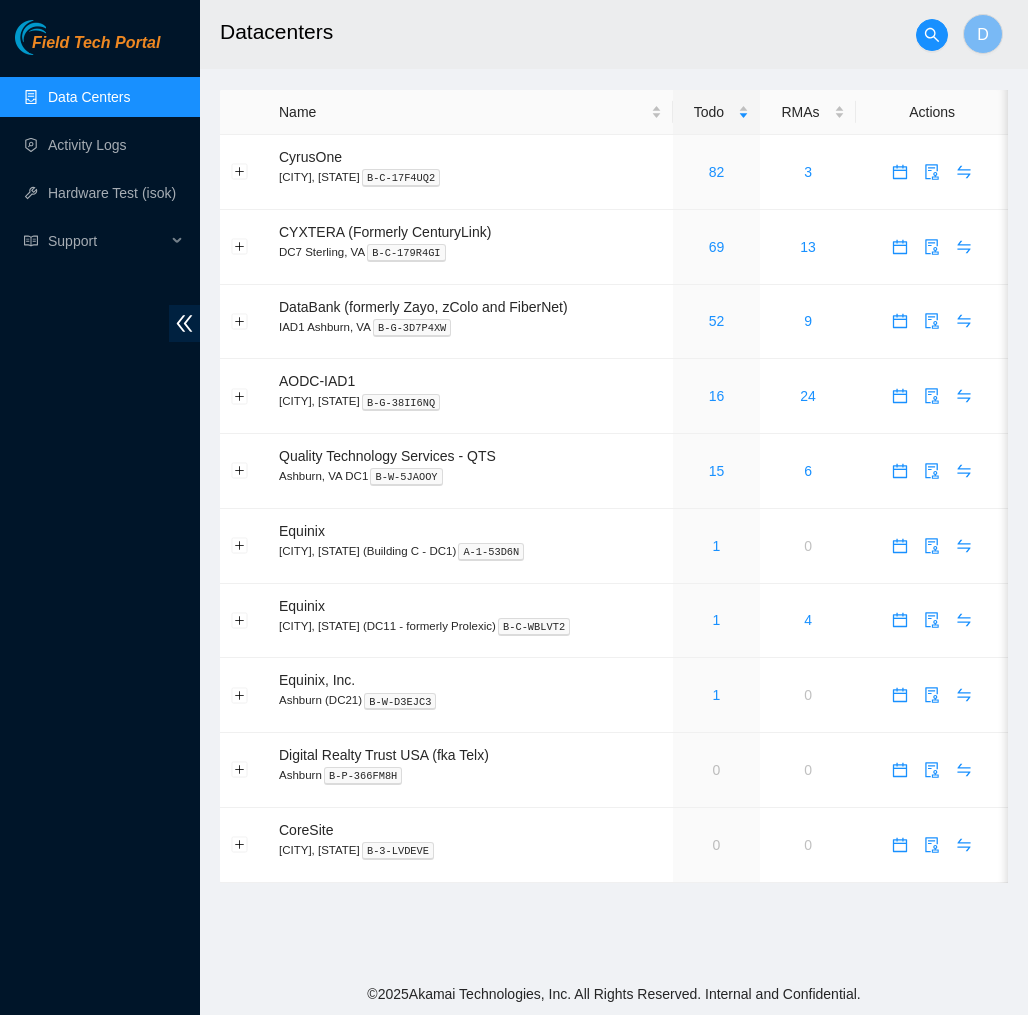 scroll, scrollTop: 0, scrollLeft: 0, axis: both 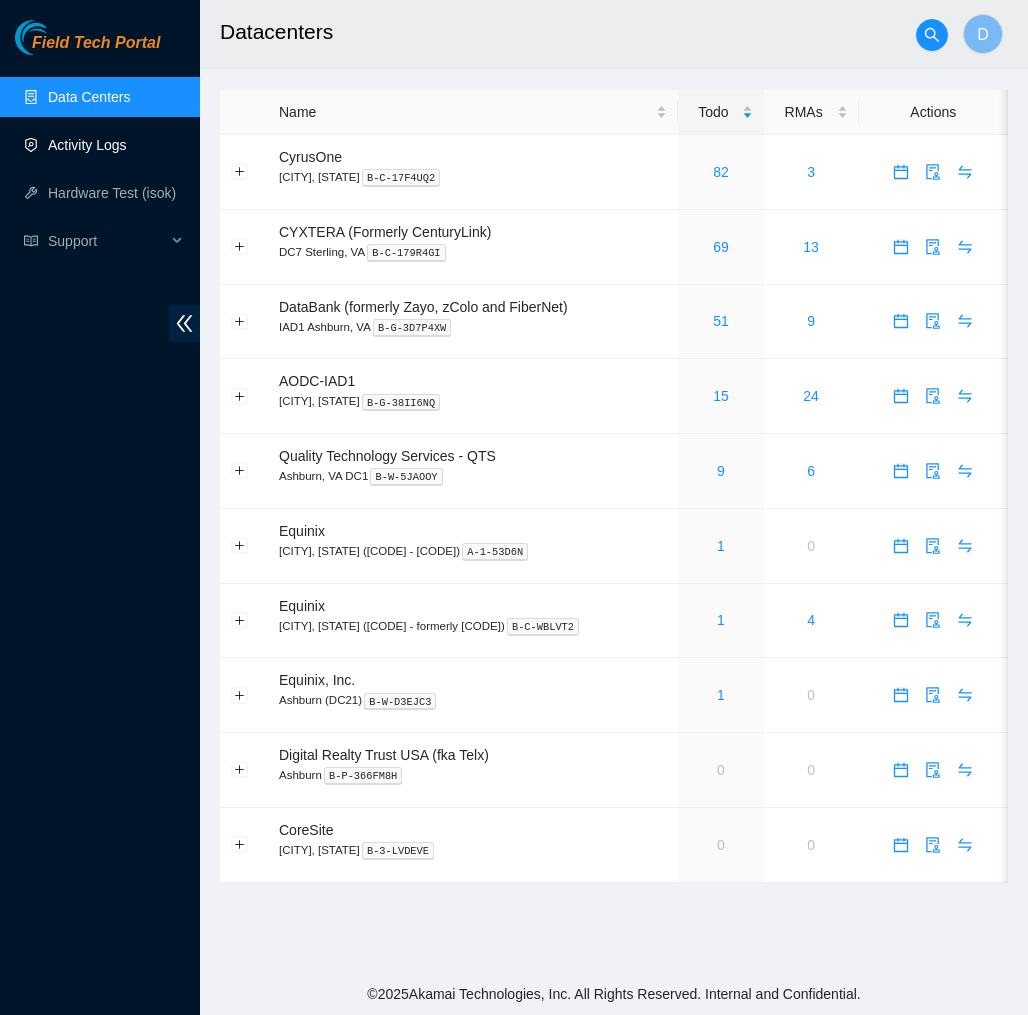 click on "Activity Logs" at bounding box center [87, 145] 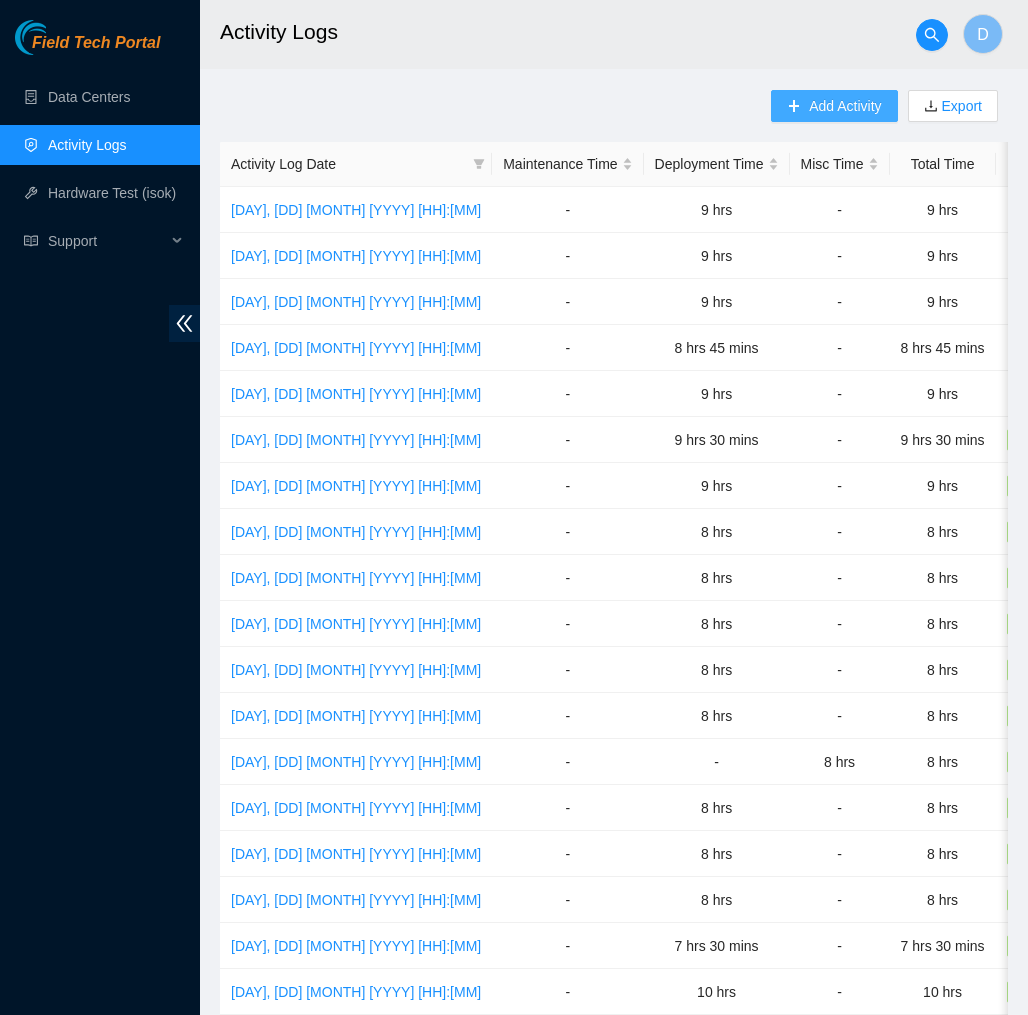 click on "Add Activity" at bounding box center [845, 106] 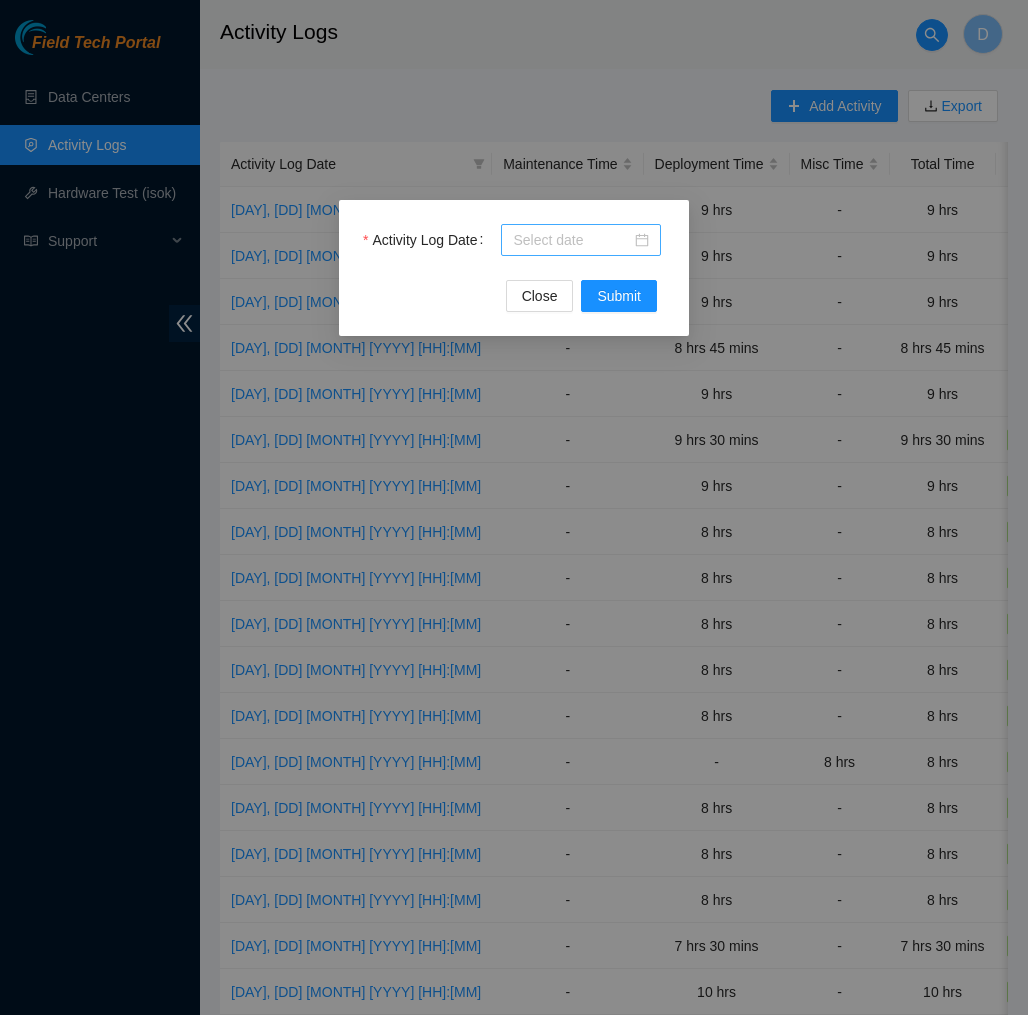 click on "Activity Log Date" at bounding box center [572, 240] 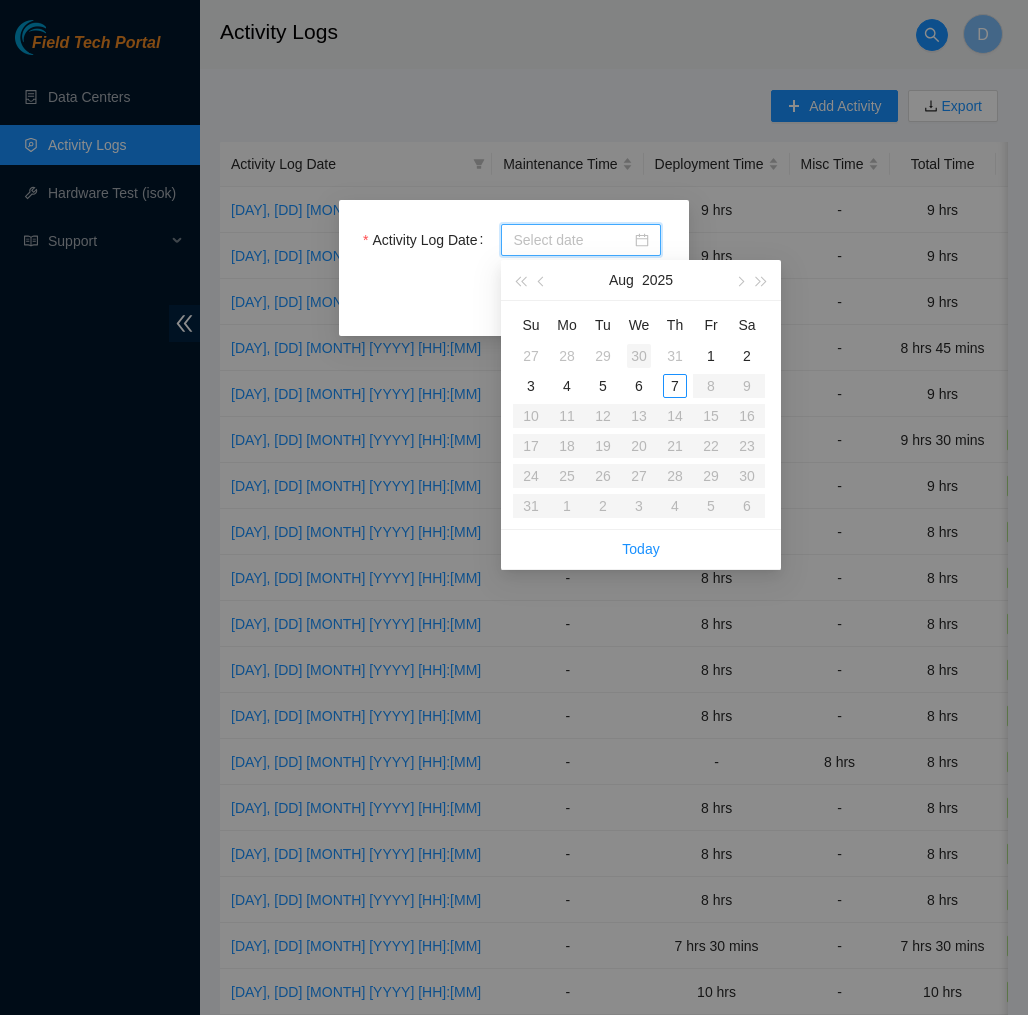 type on "2025-07-30" 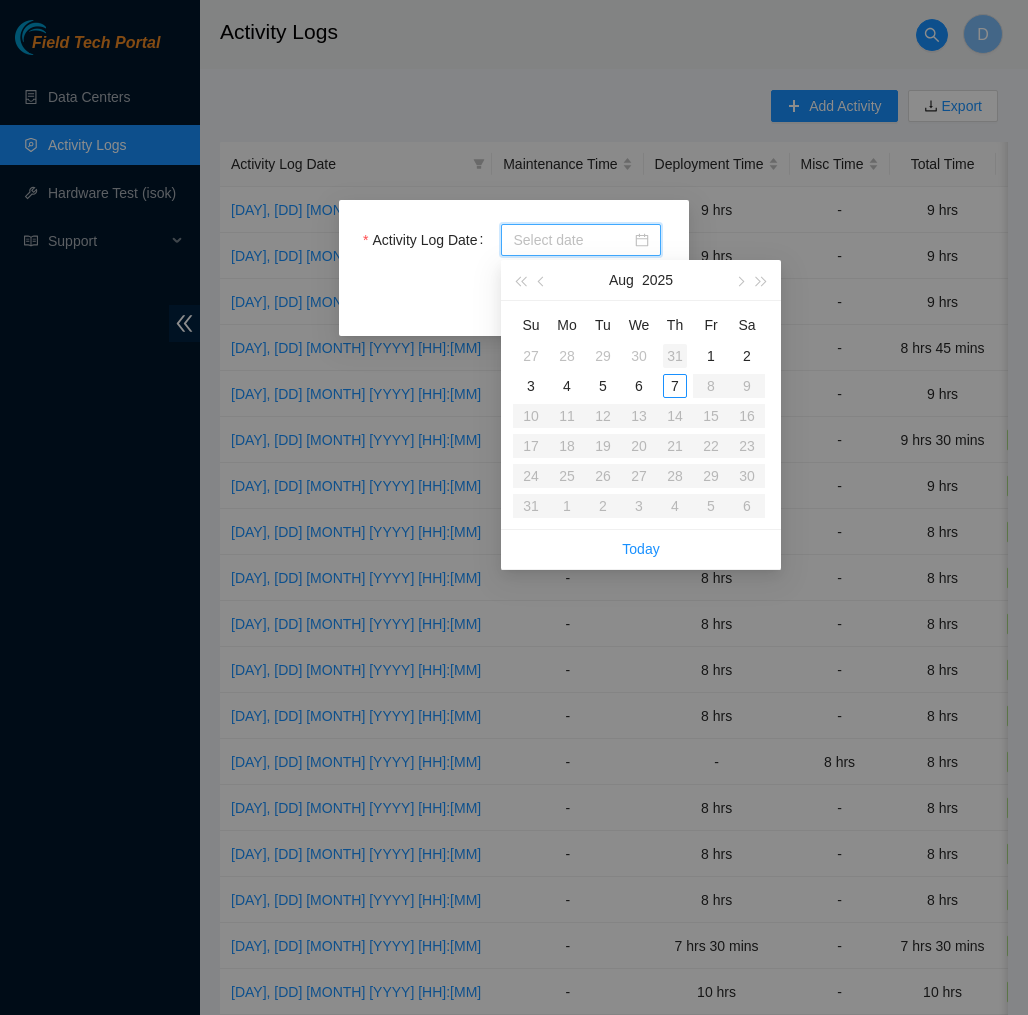 type on "2025-07-31" 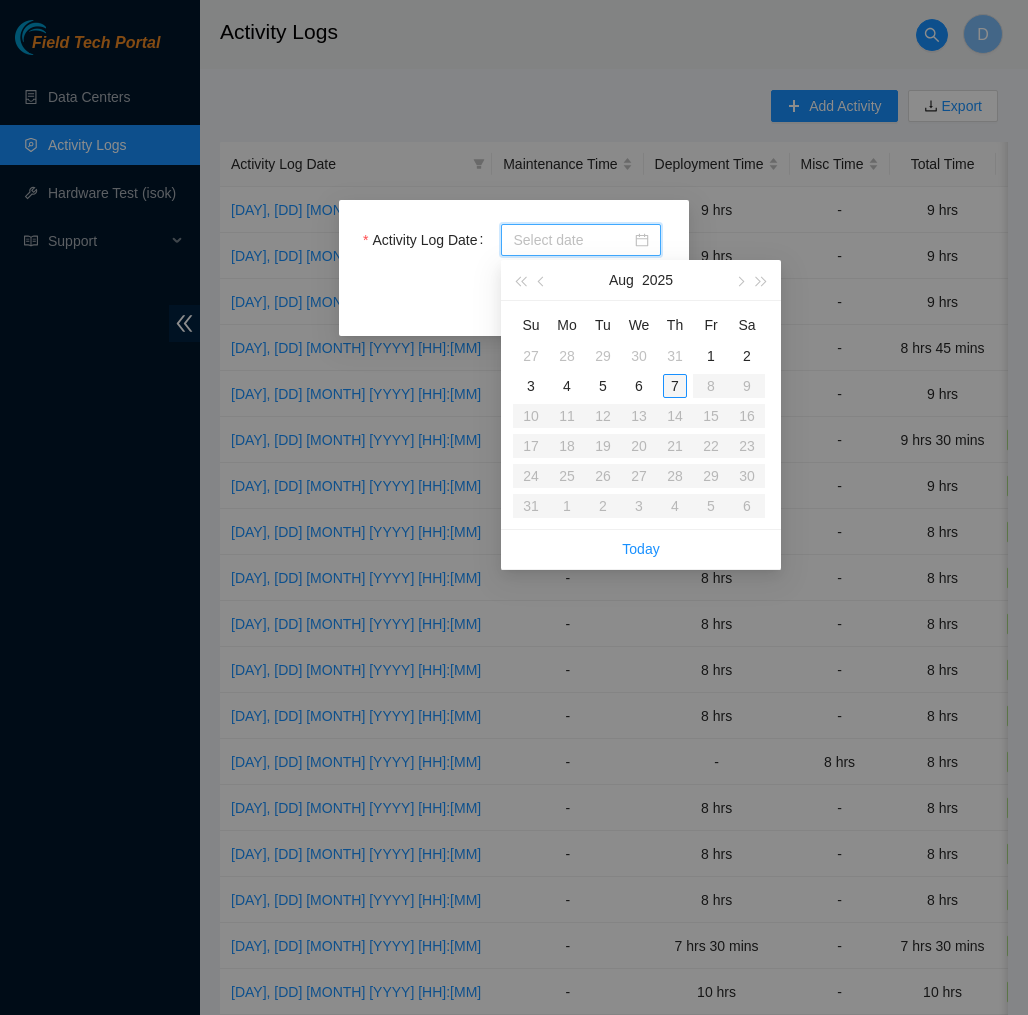 type on "2025-08-07" 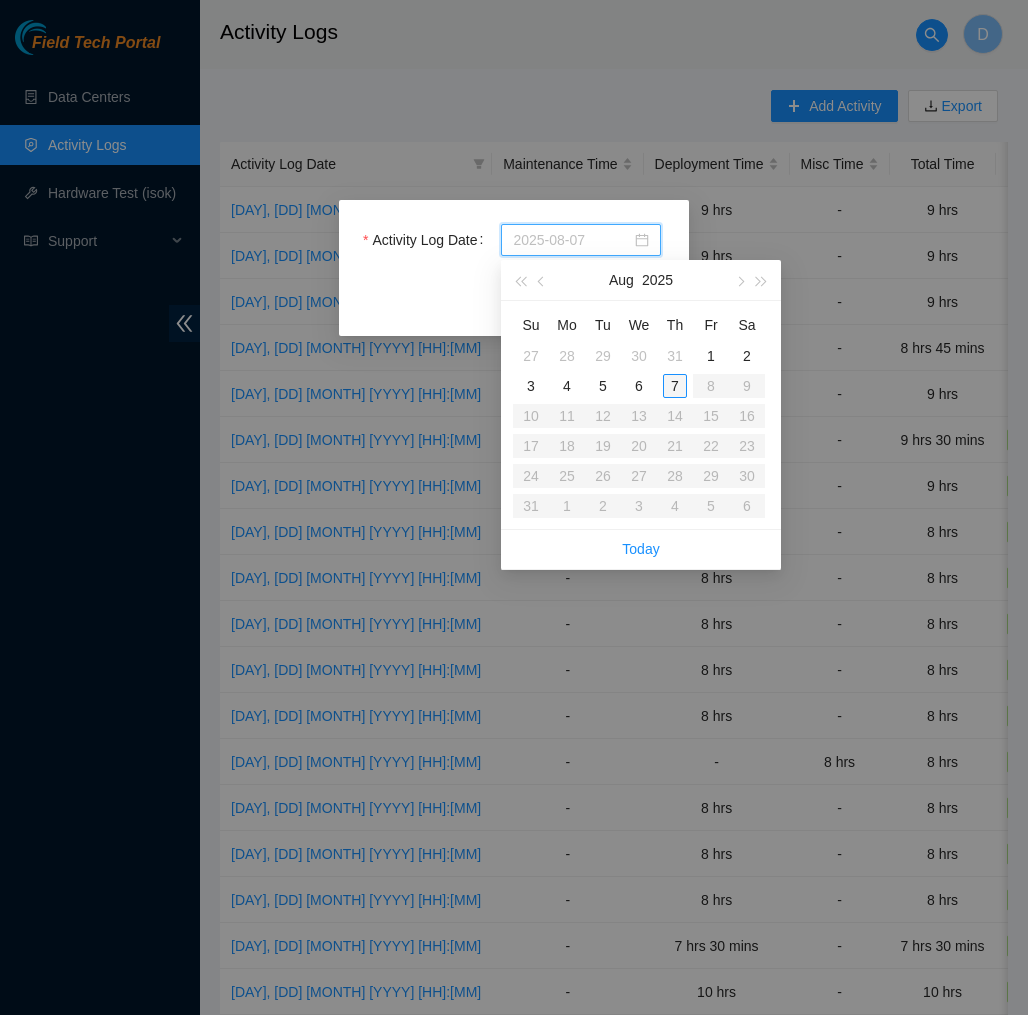 click on "7" at bounding box center [675, 386] 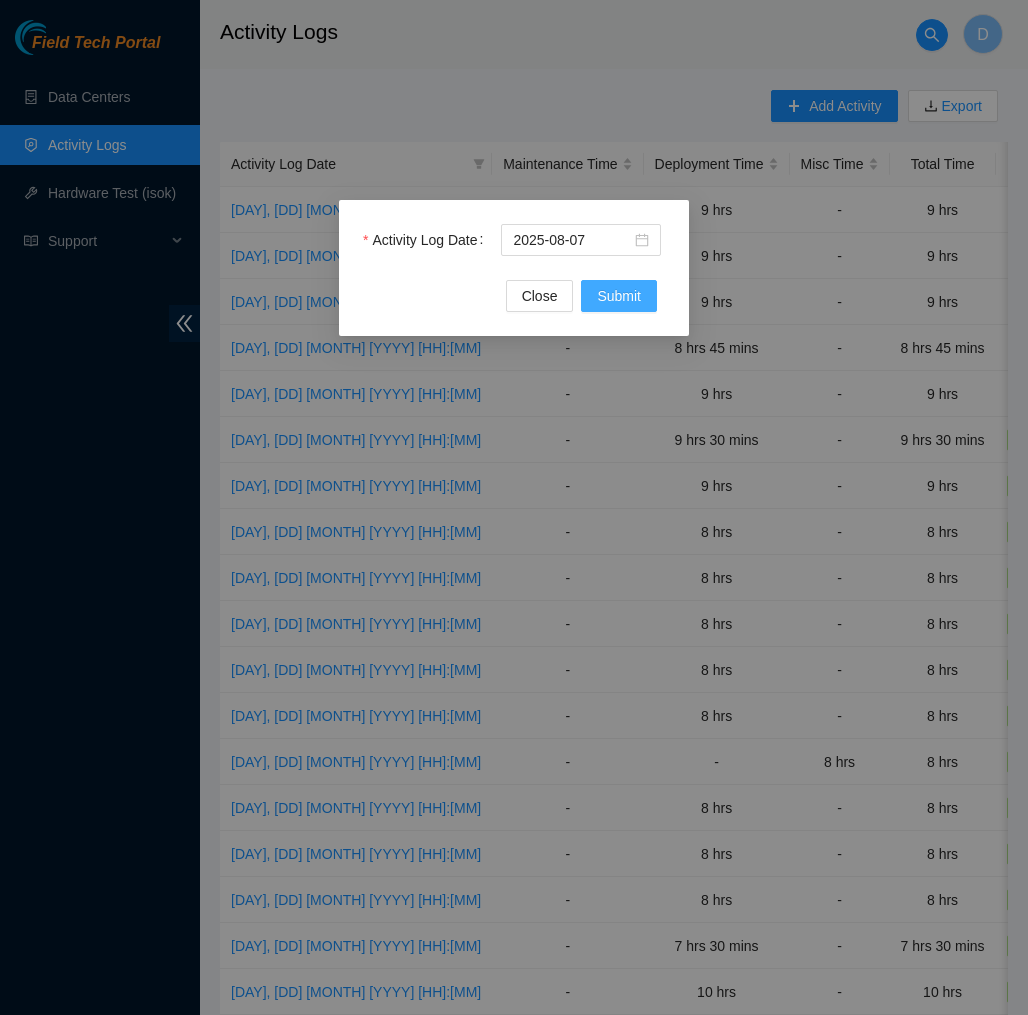 click on "Submit" at bounding box center [619, 296] 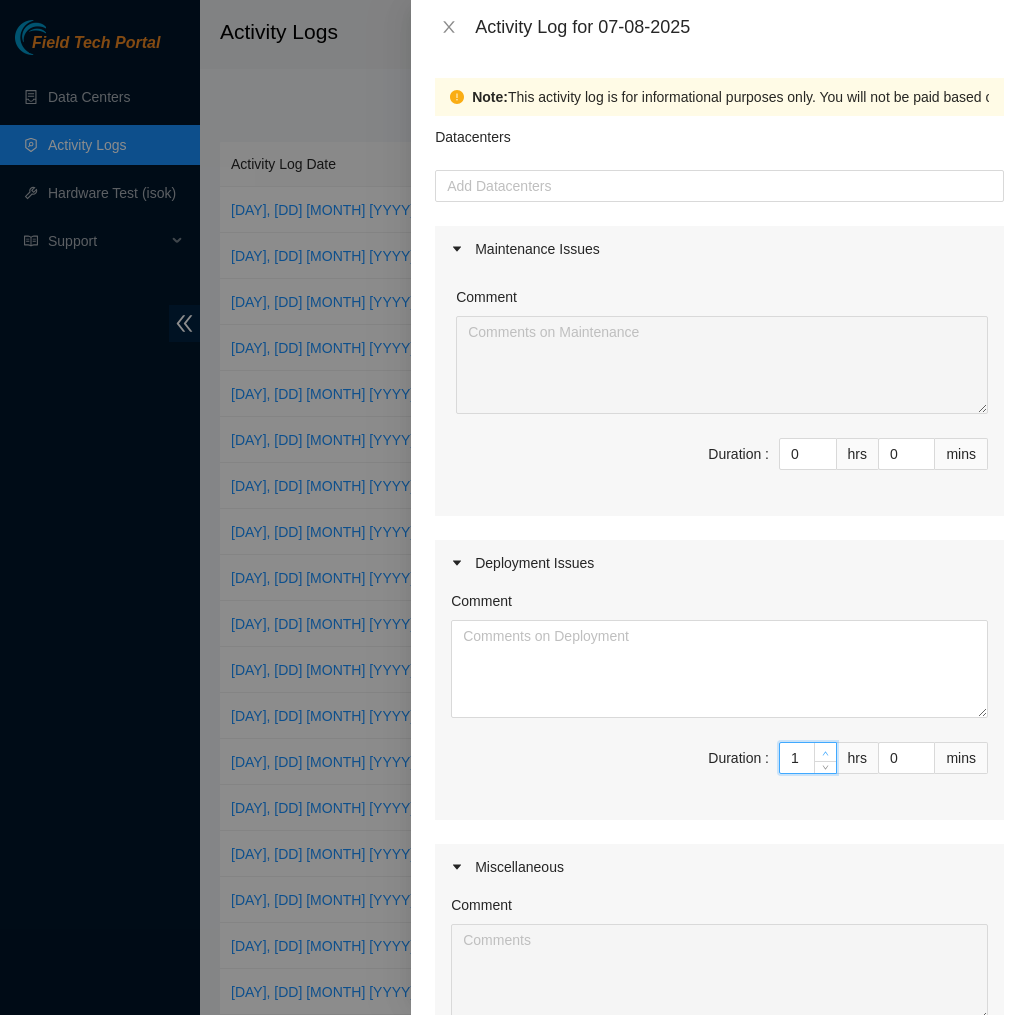 type on "1" 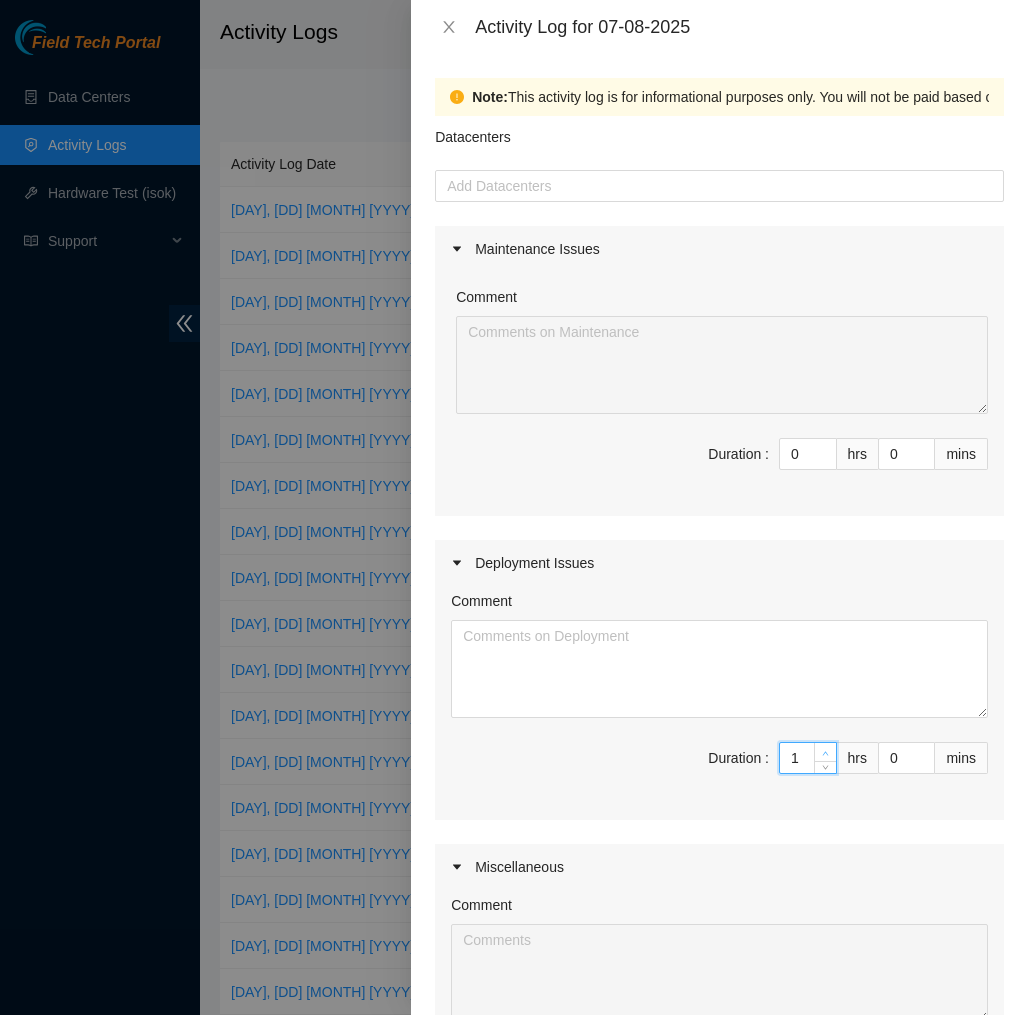 type on "1" 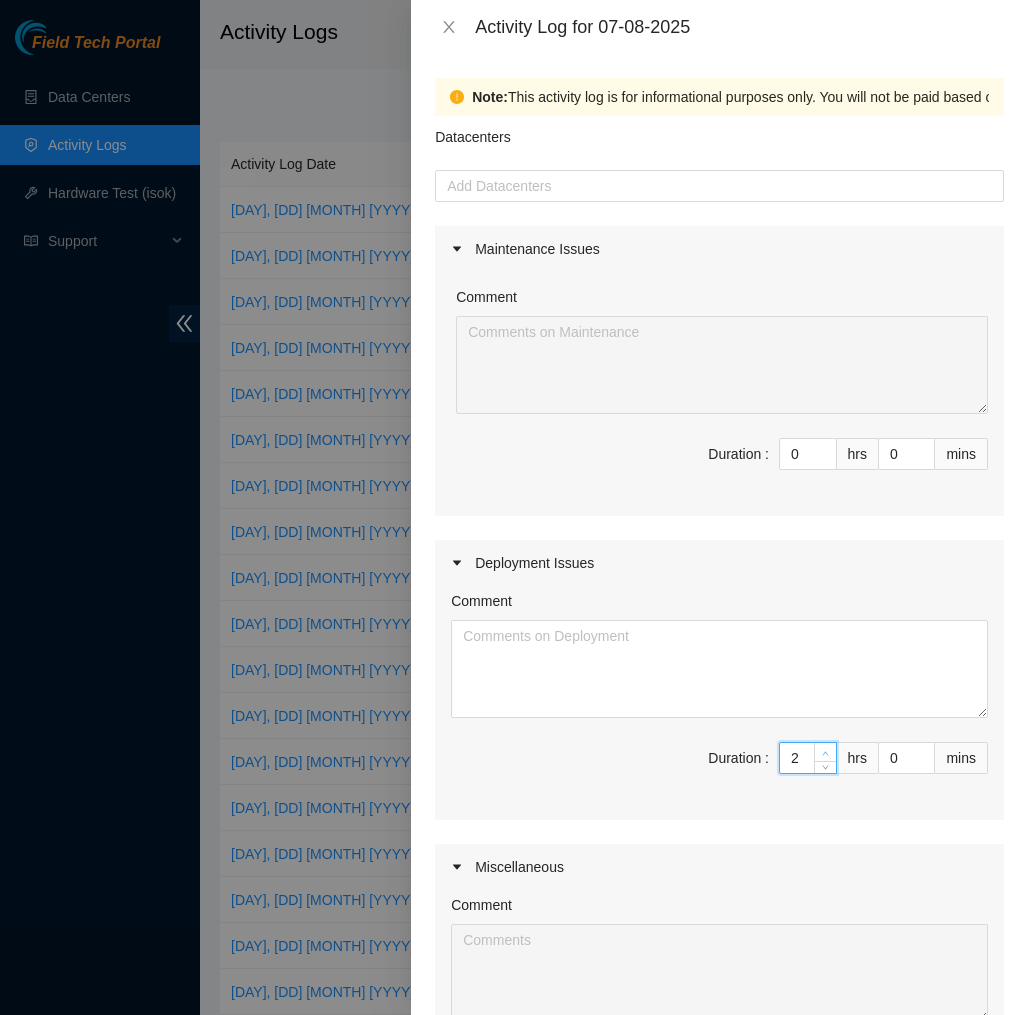 click 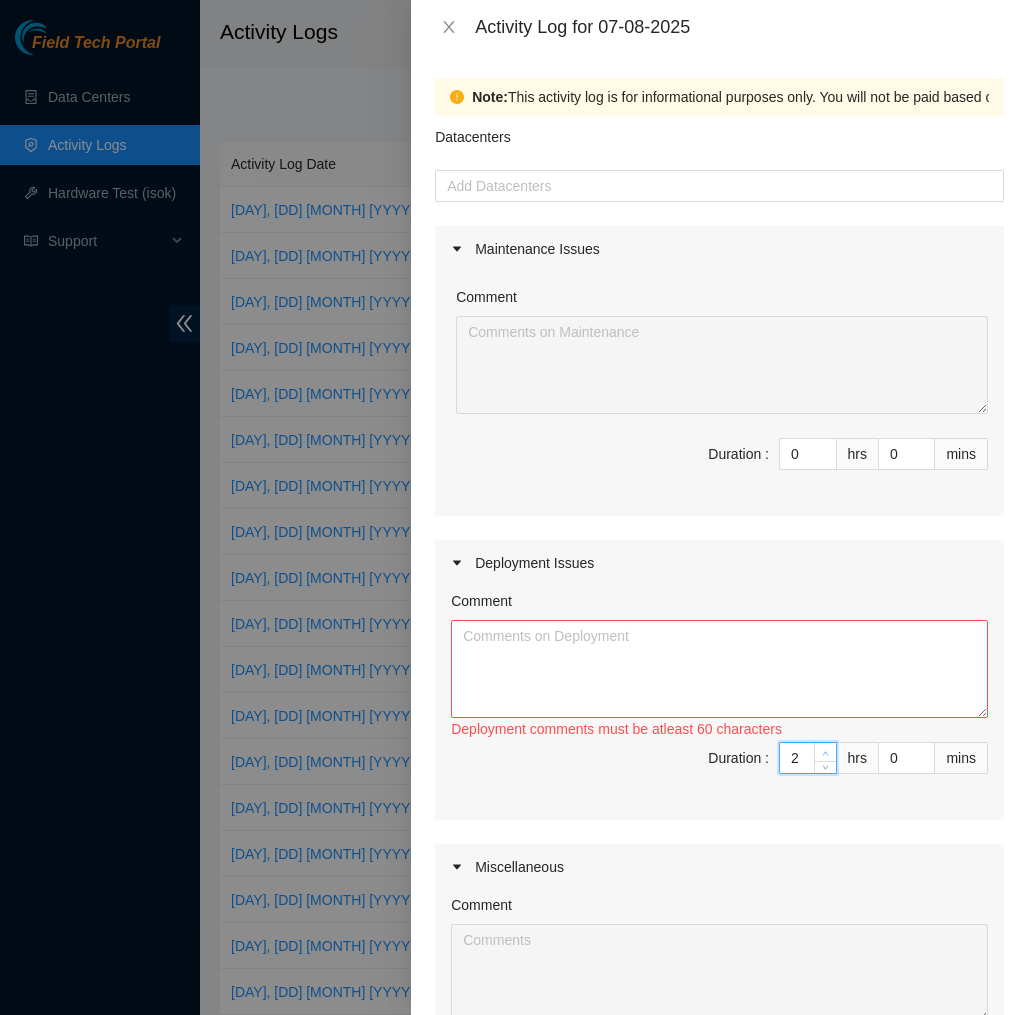 type on "3" 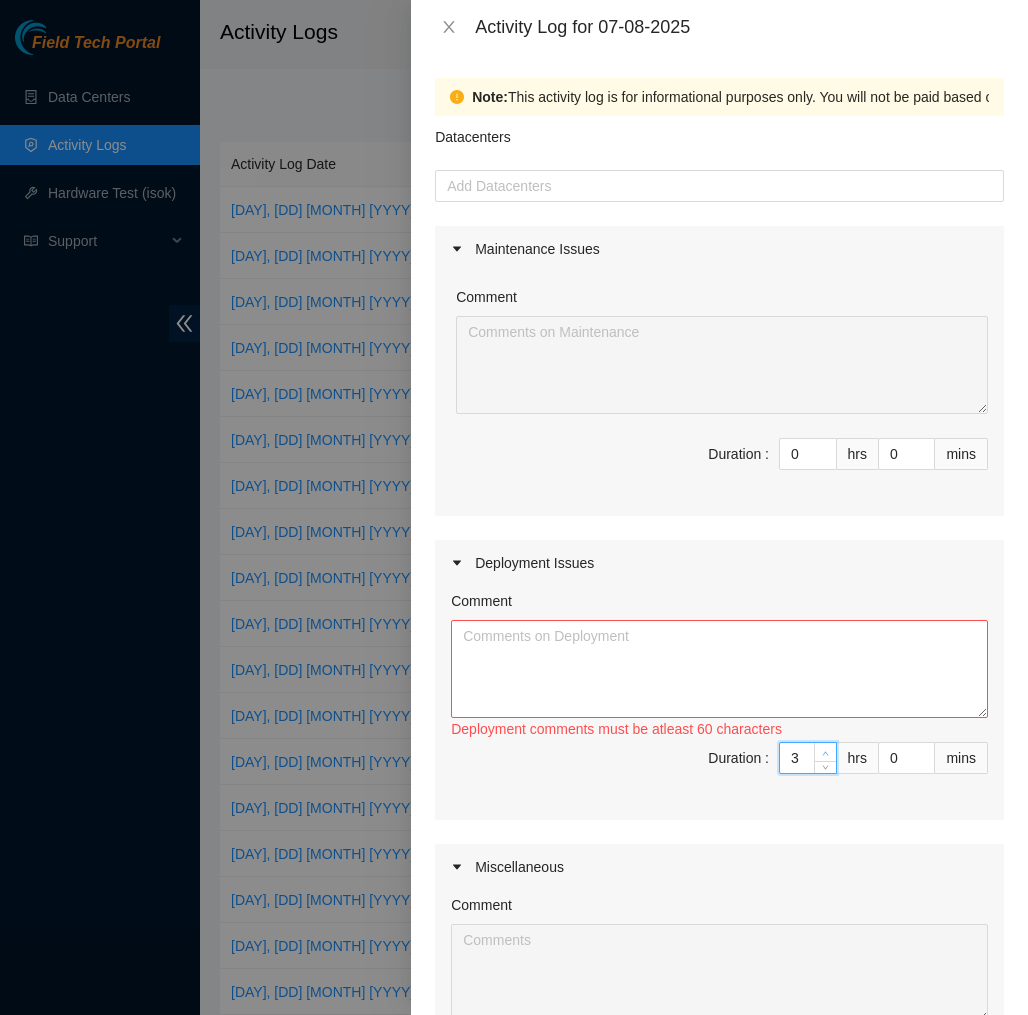 click 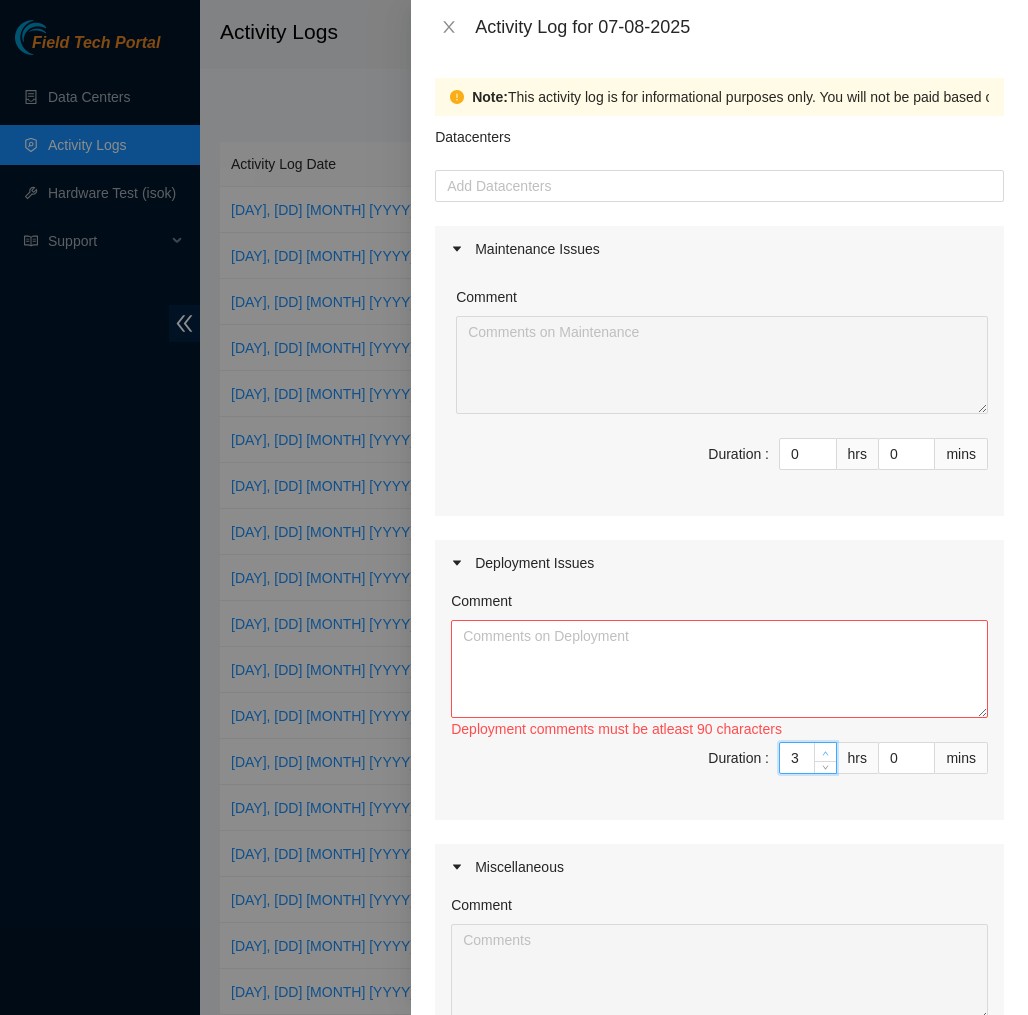 type on "4" 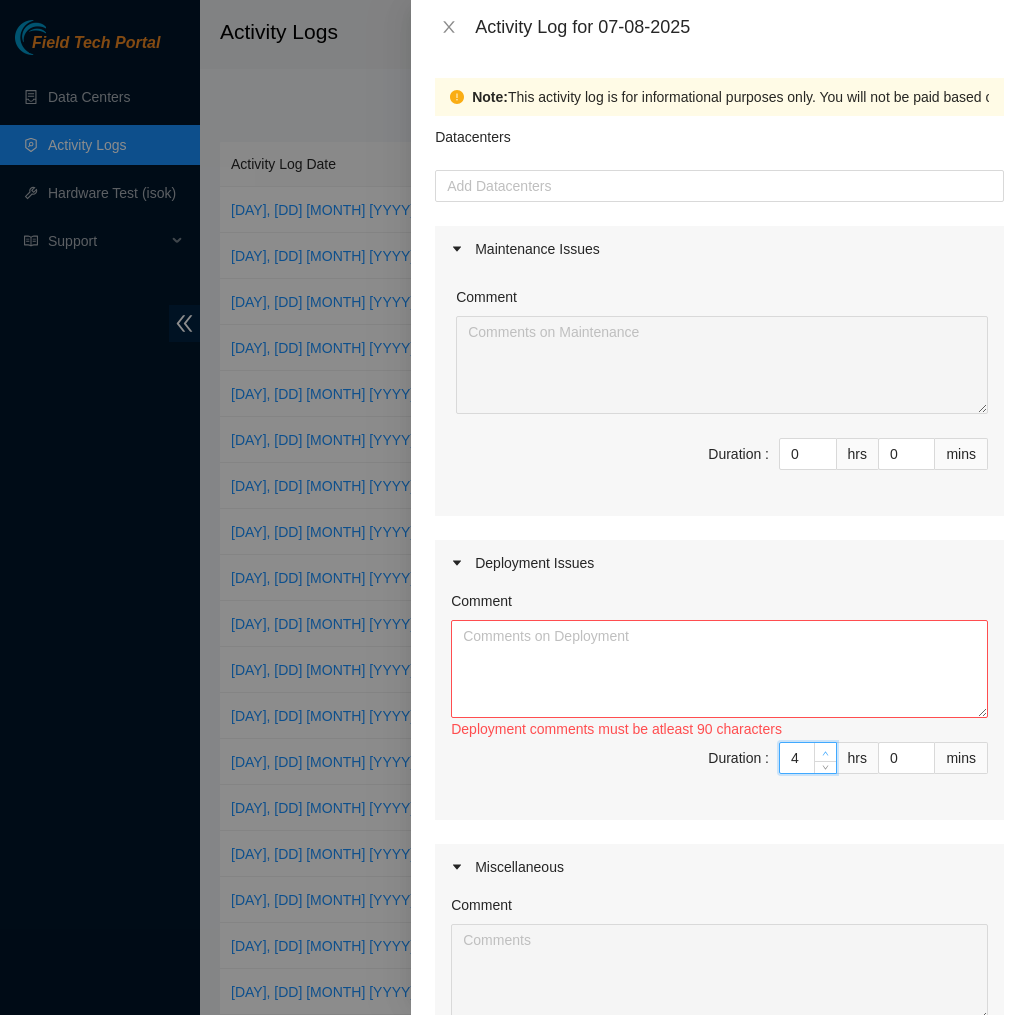 click 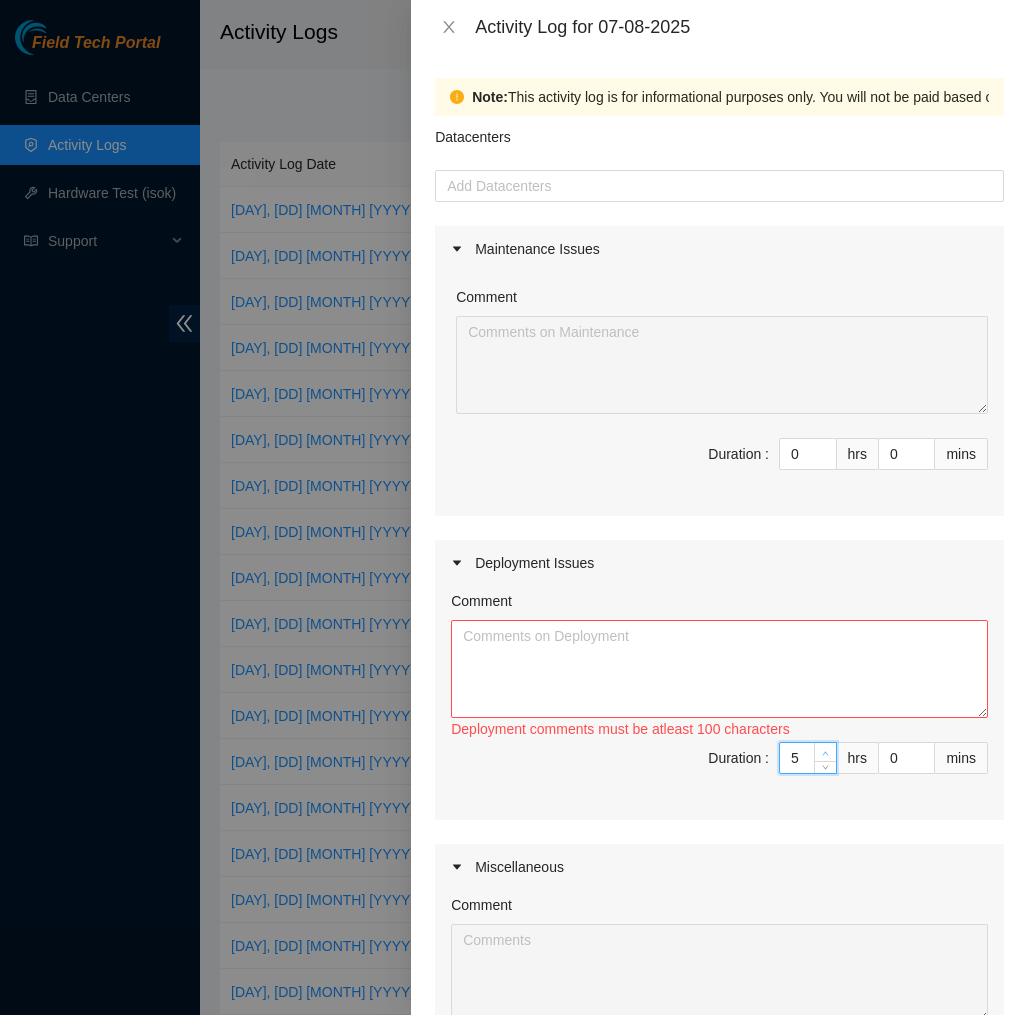 click 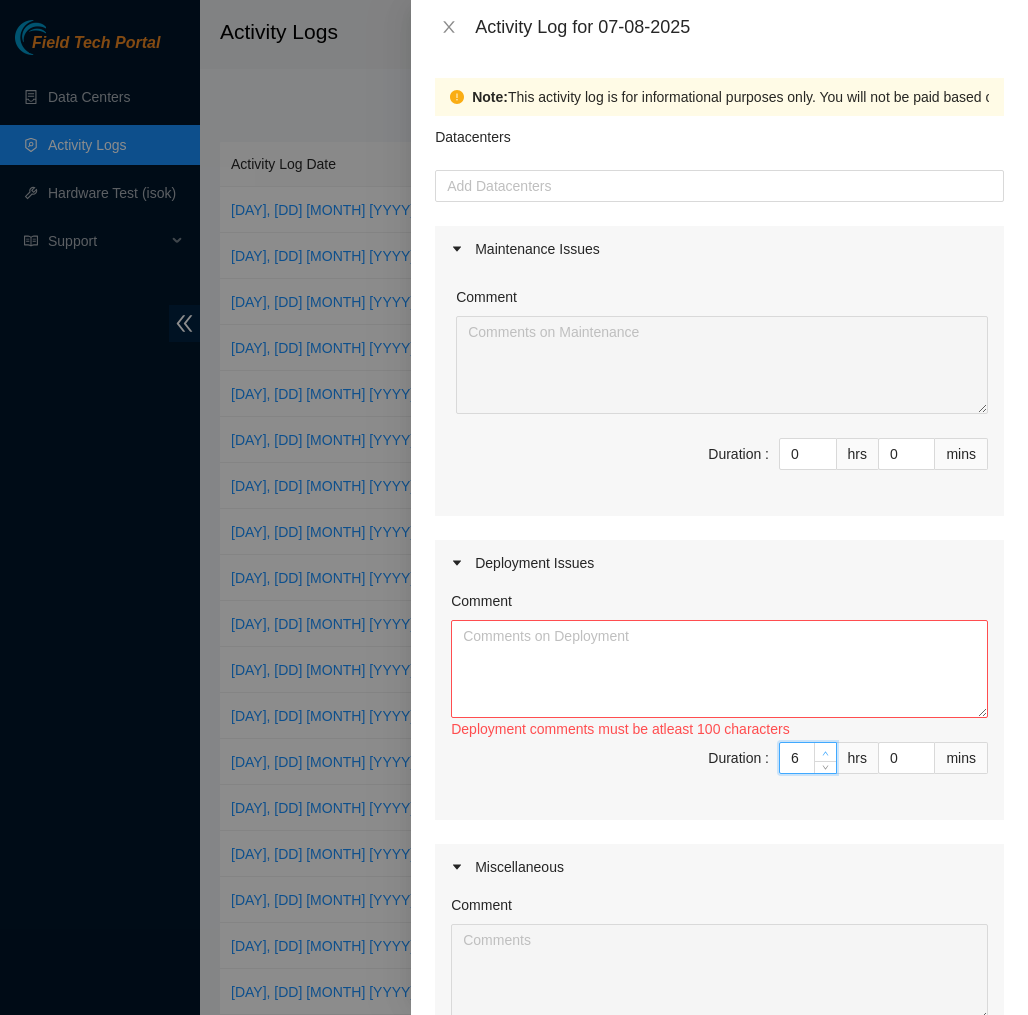 click 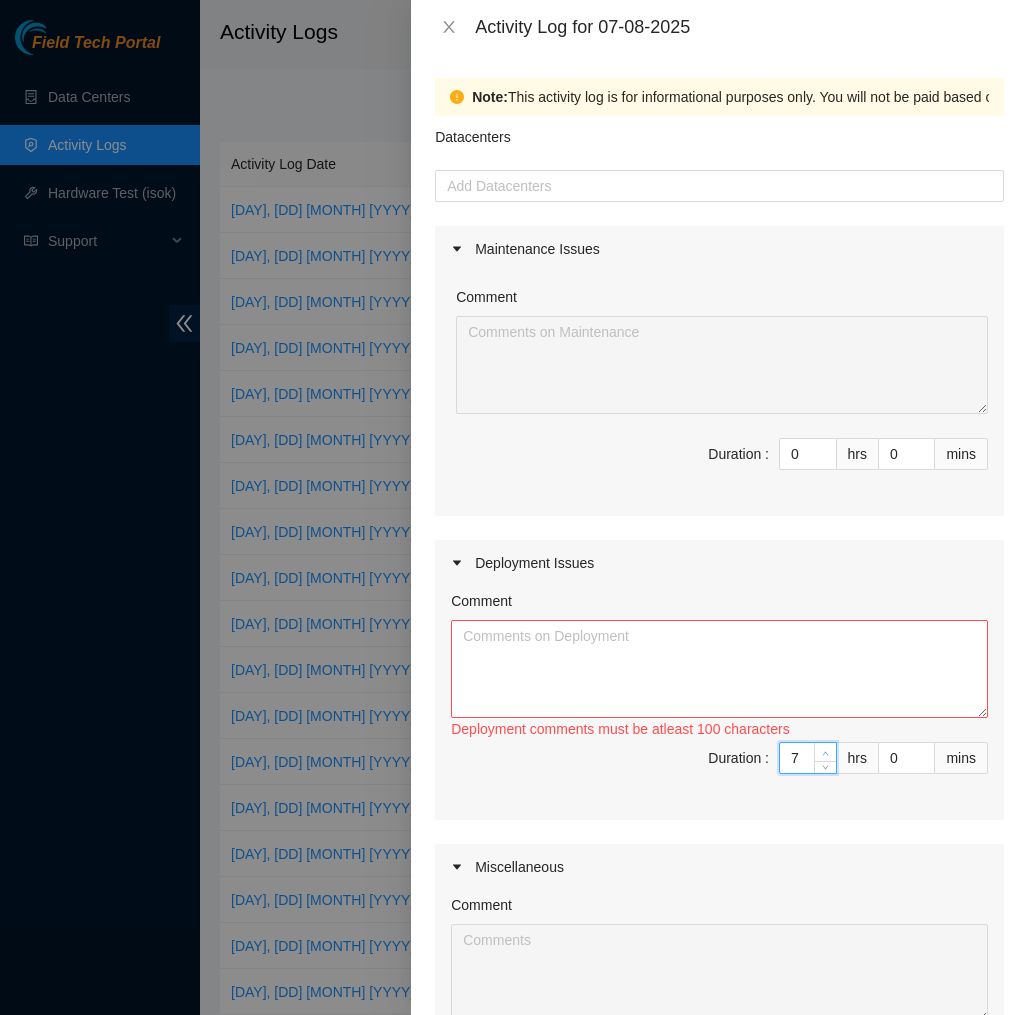 click 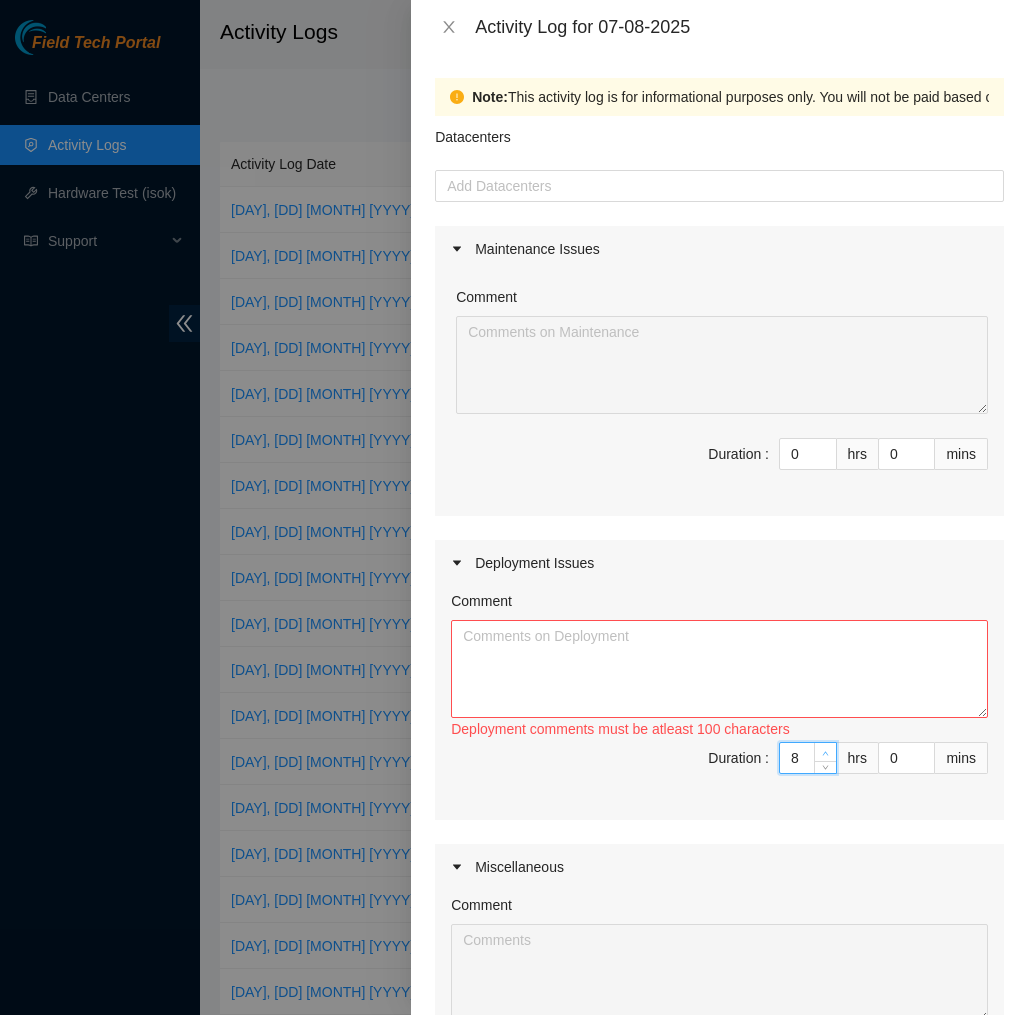 click 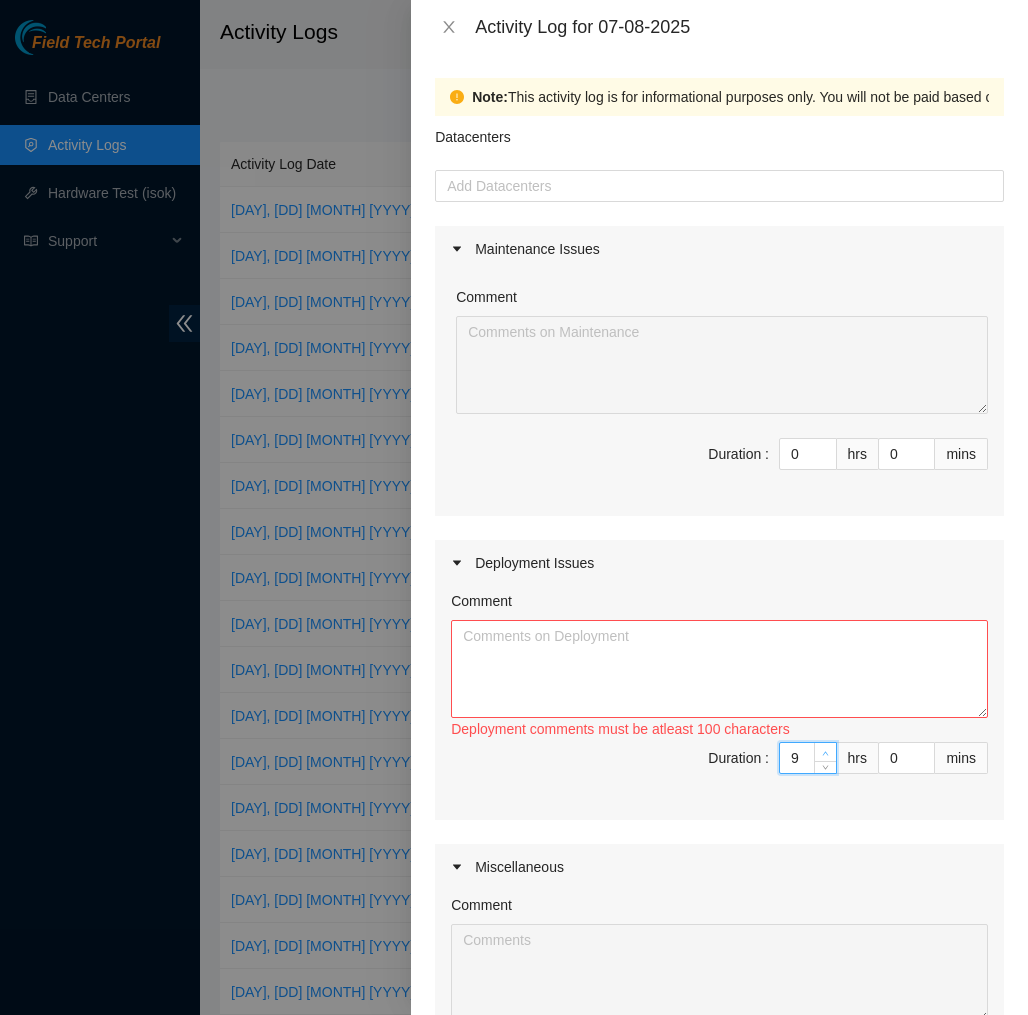 click 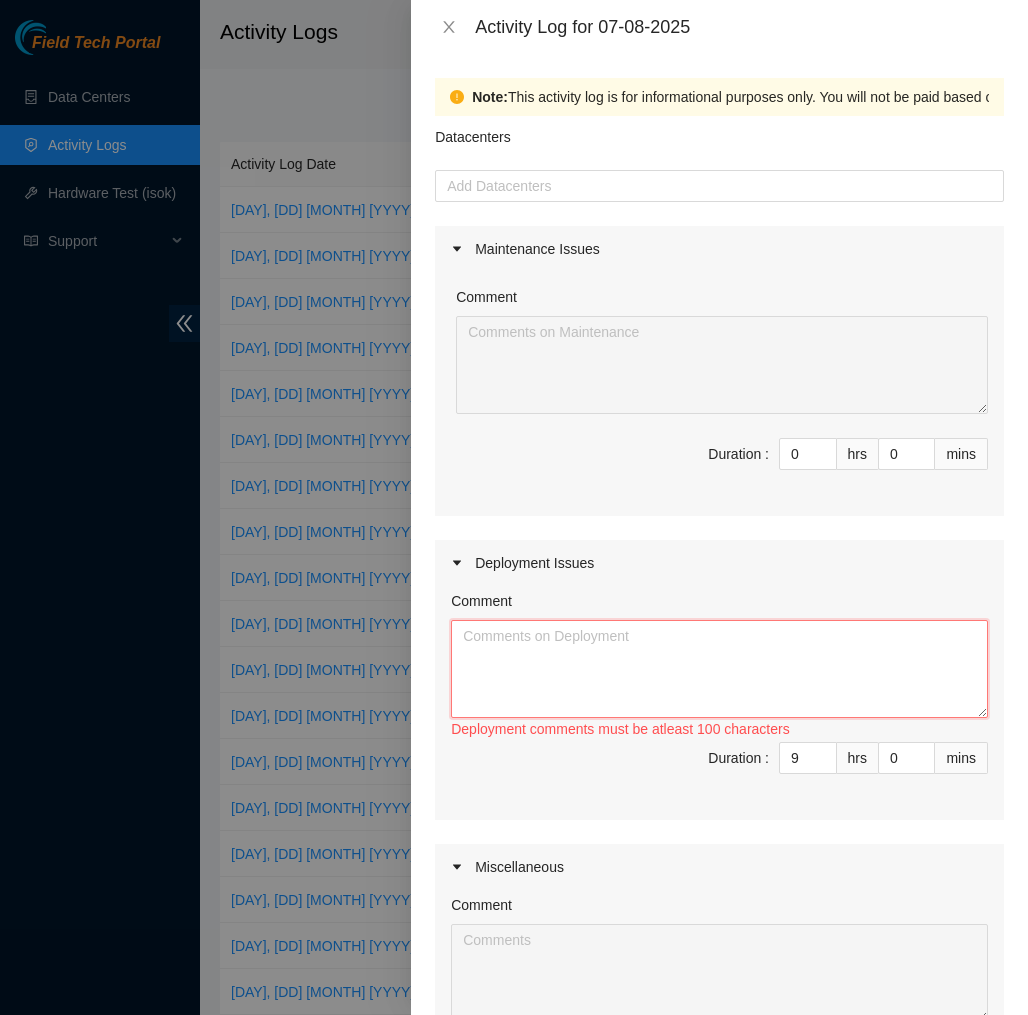 click on "Comment" at bounding box center [719, 669] 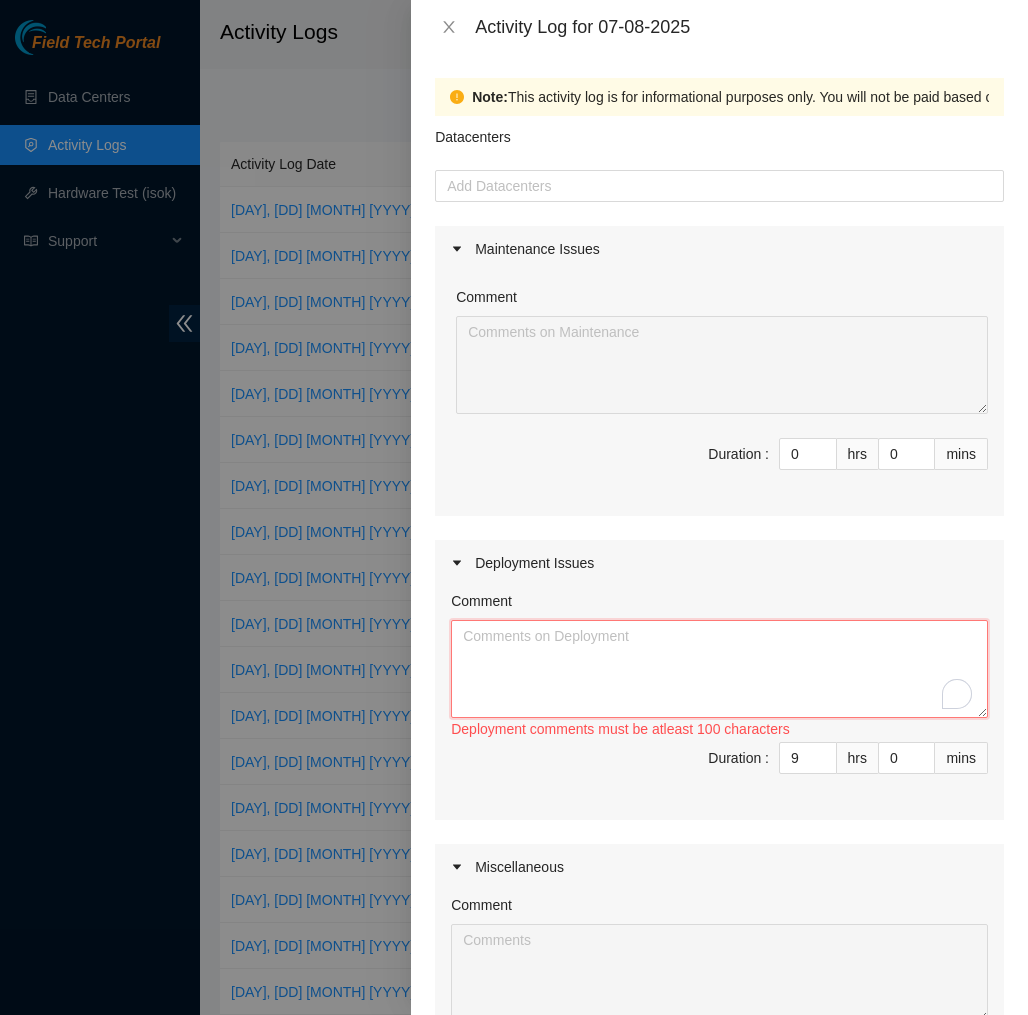 paste on "EOD [ID]
Today, I made some connections for fiber cablesI corrected and moved cables around from one rack to anotherI cleaned up cables in the data hall from the previous DPs [FIRST] [LAST] and I moved 6 Pallets from the Loading dock to the storage room." 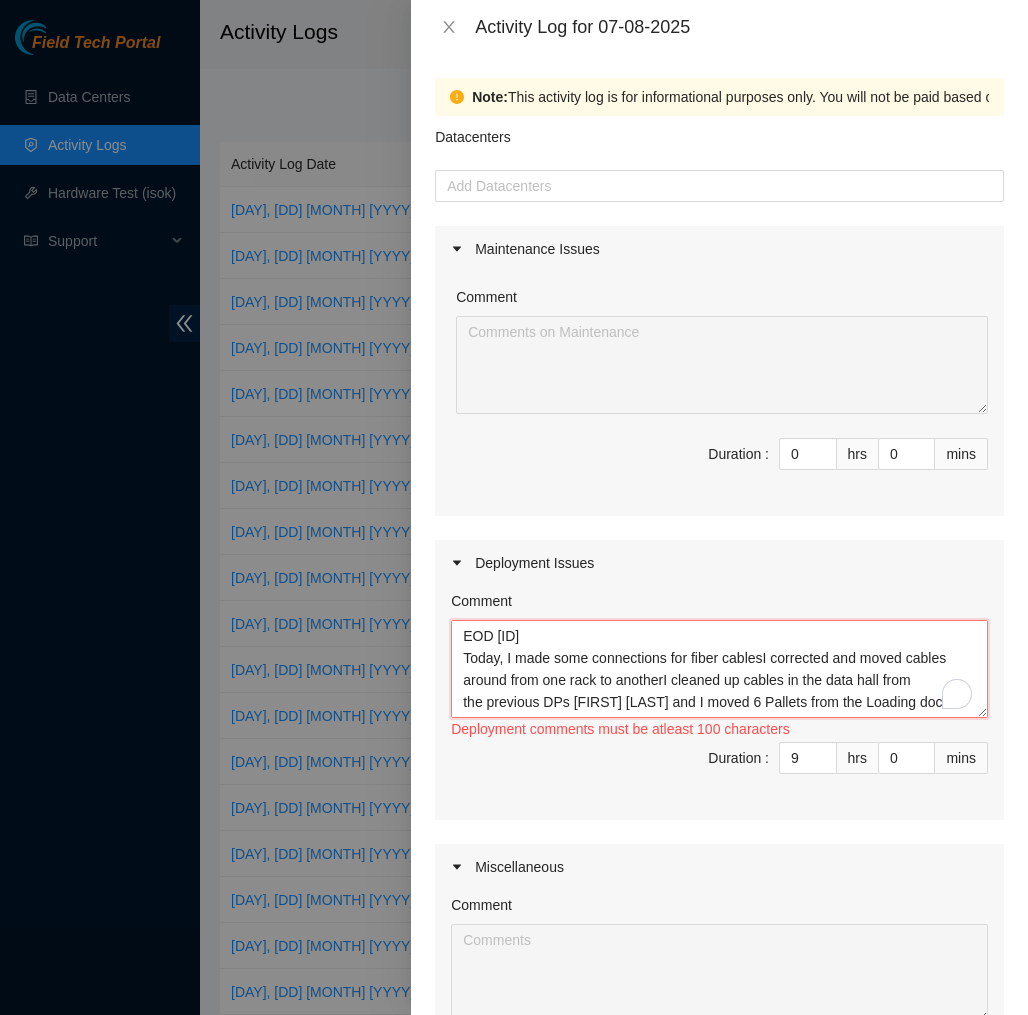 scroll, scrollTop: 15, scrollLeft: 0, axis: vertical 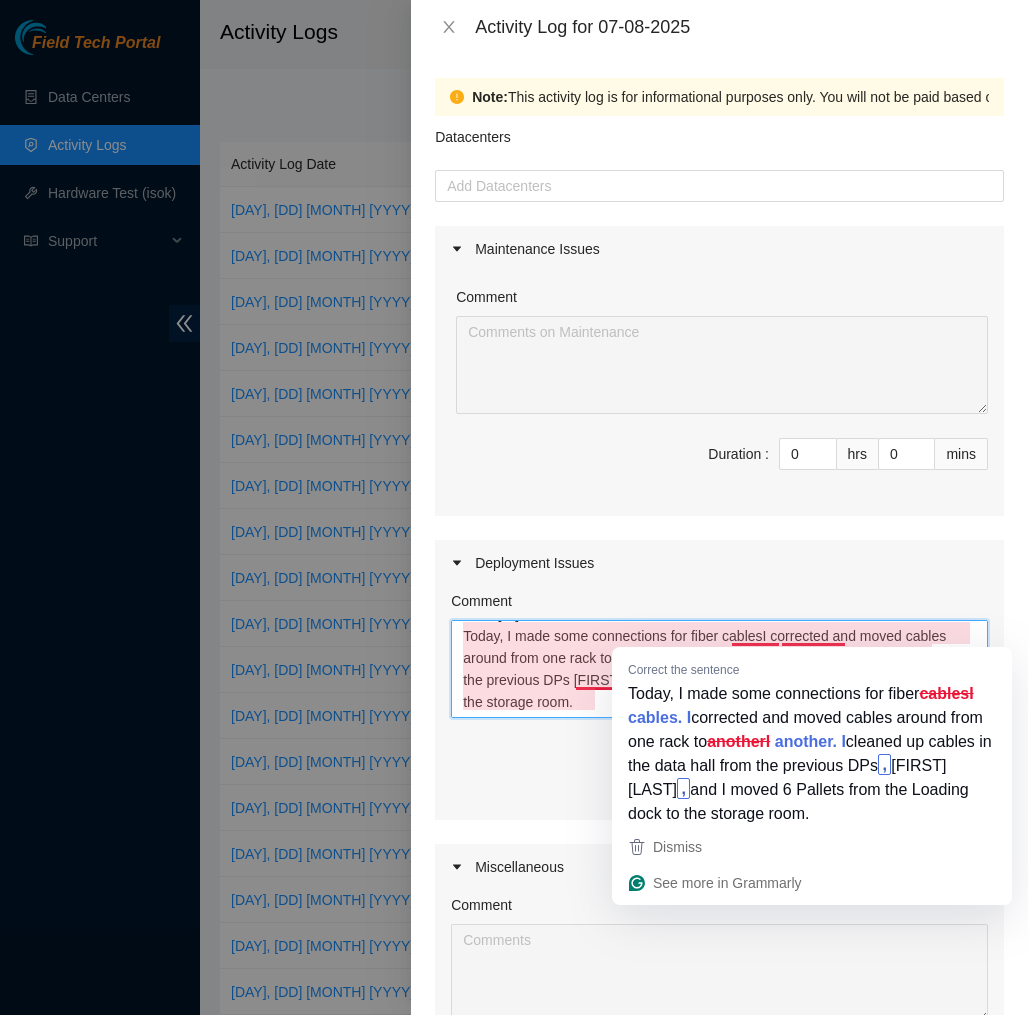 type on "EOD [ID]
Today, I made some connections for fiber cablesI corrected and moved cables around from one rack to anotherI cleaned up cables in the data hall from the previous DPs [FIRST] [LAST] and I moved 6 Pallets from the Loading dock to the storage room." 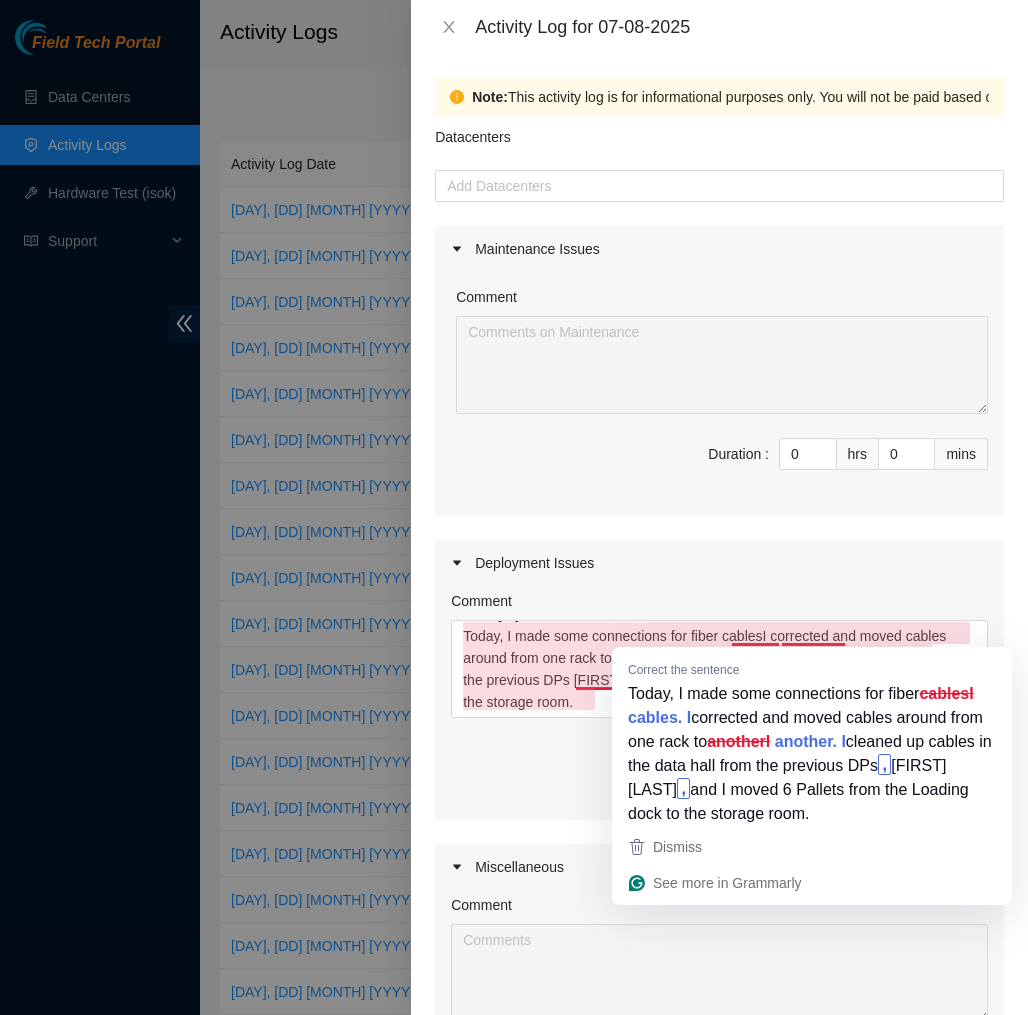 click on "Deployment Issues" at bounding box center [719, 563] 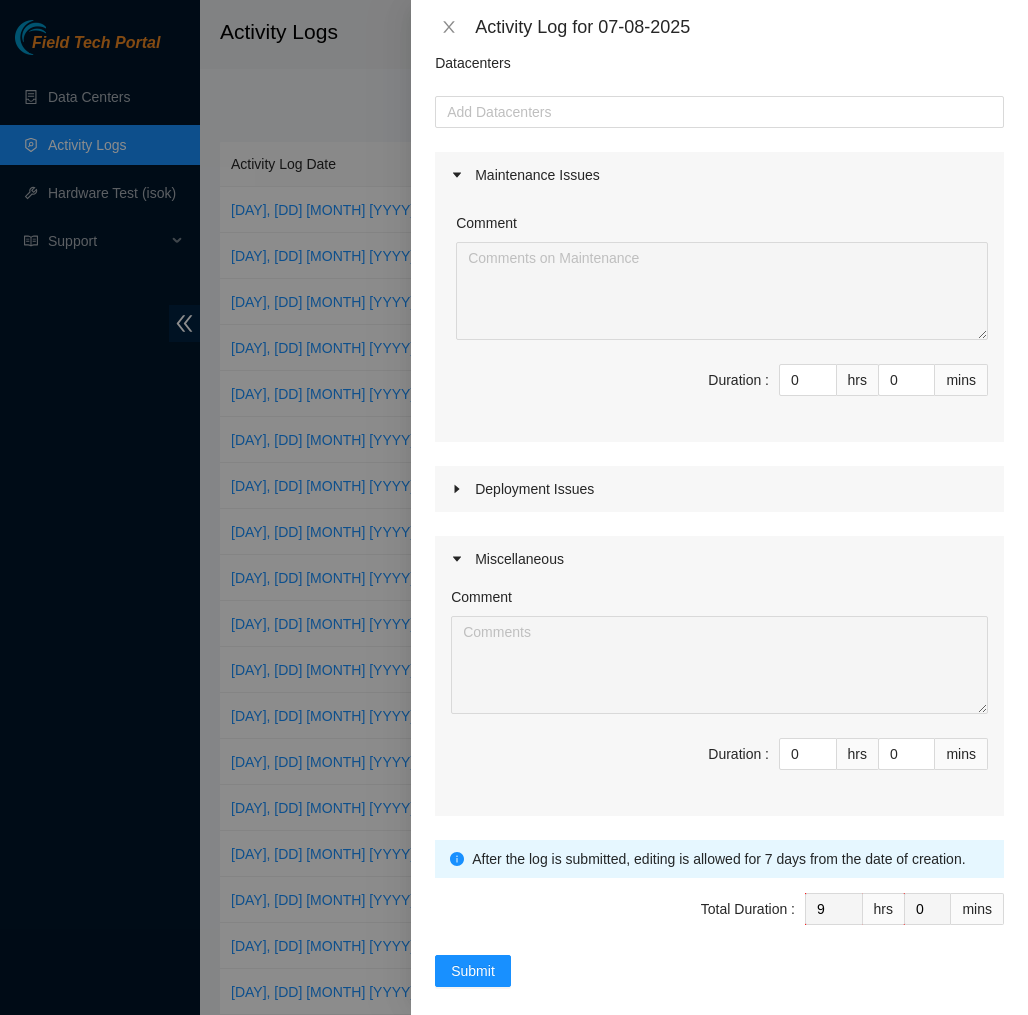 scroll, scrollTop: 73, scrollLeft: 0, axis: vertical 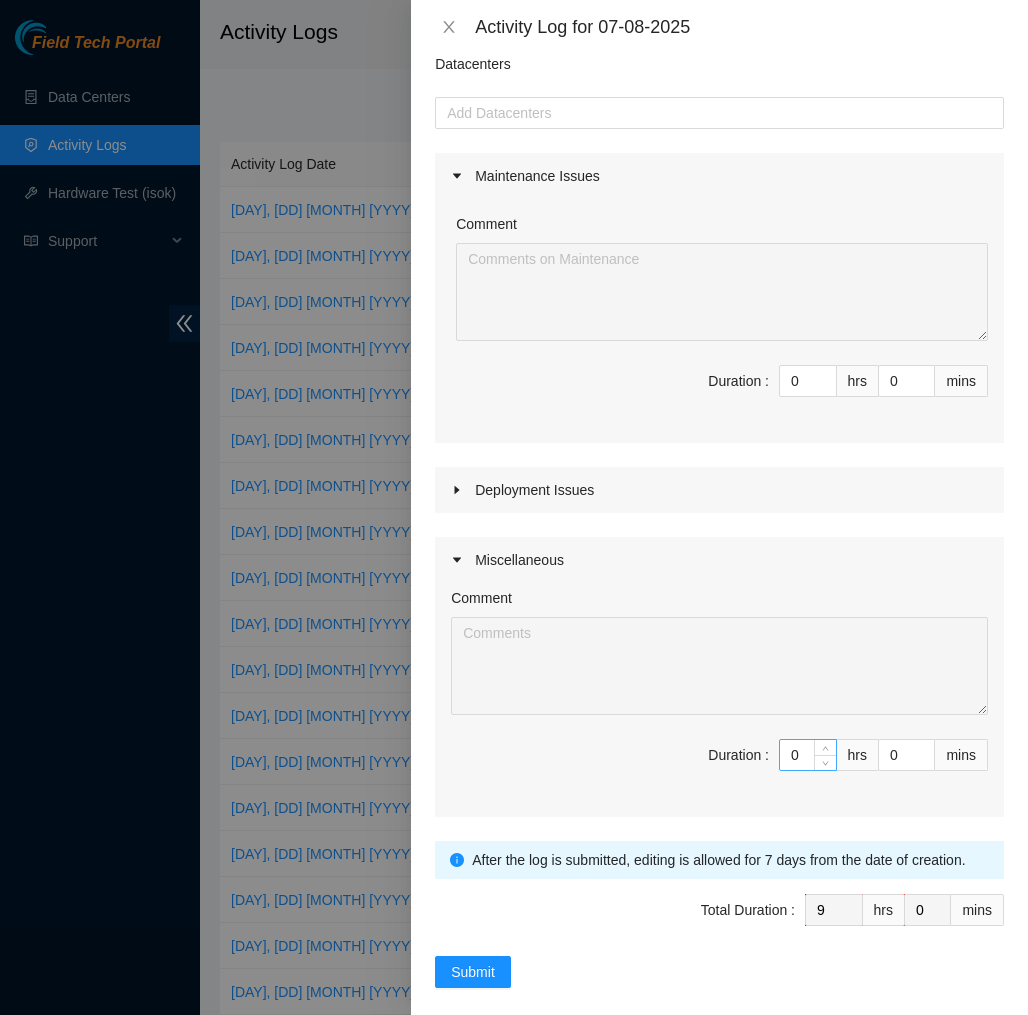 click on "0" at bounding box center (808, 755) 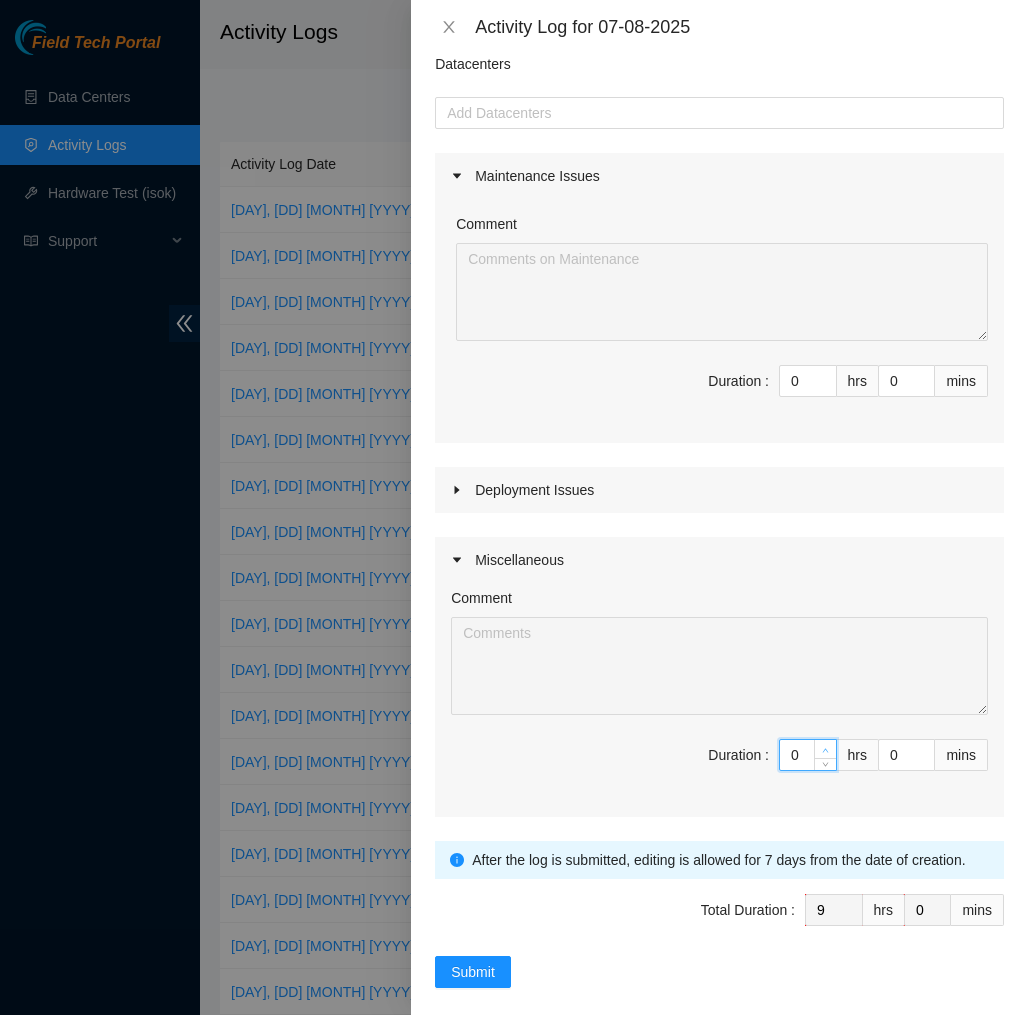 type on "1" 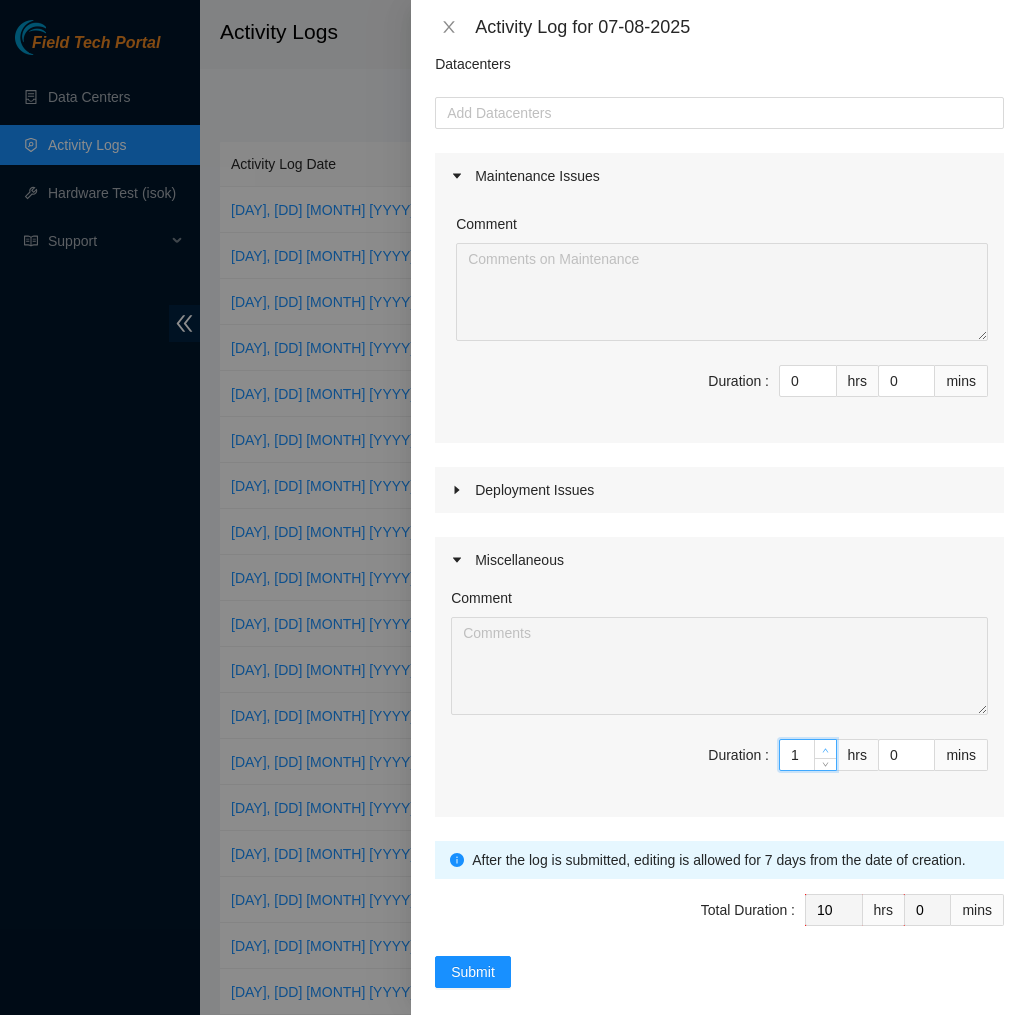 click 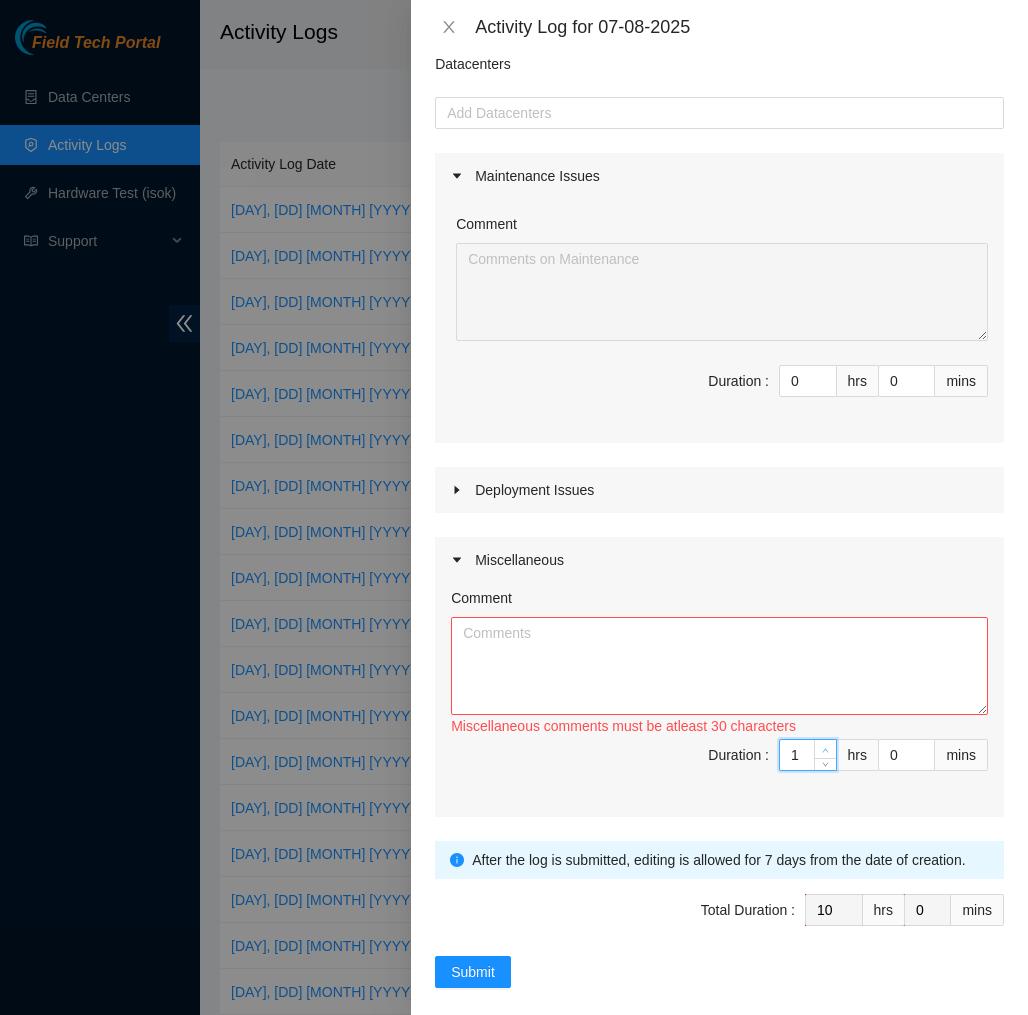 type on "2" 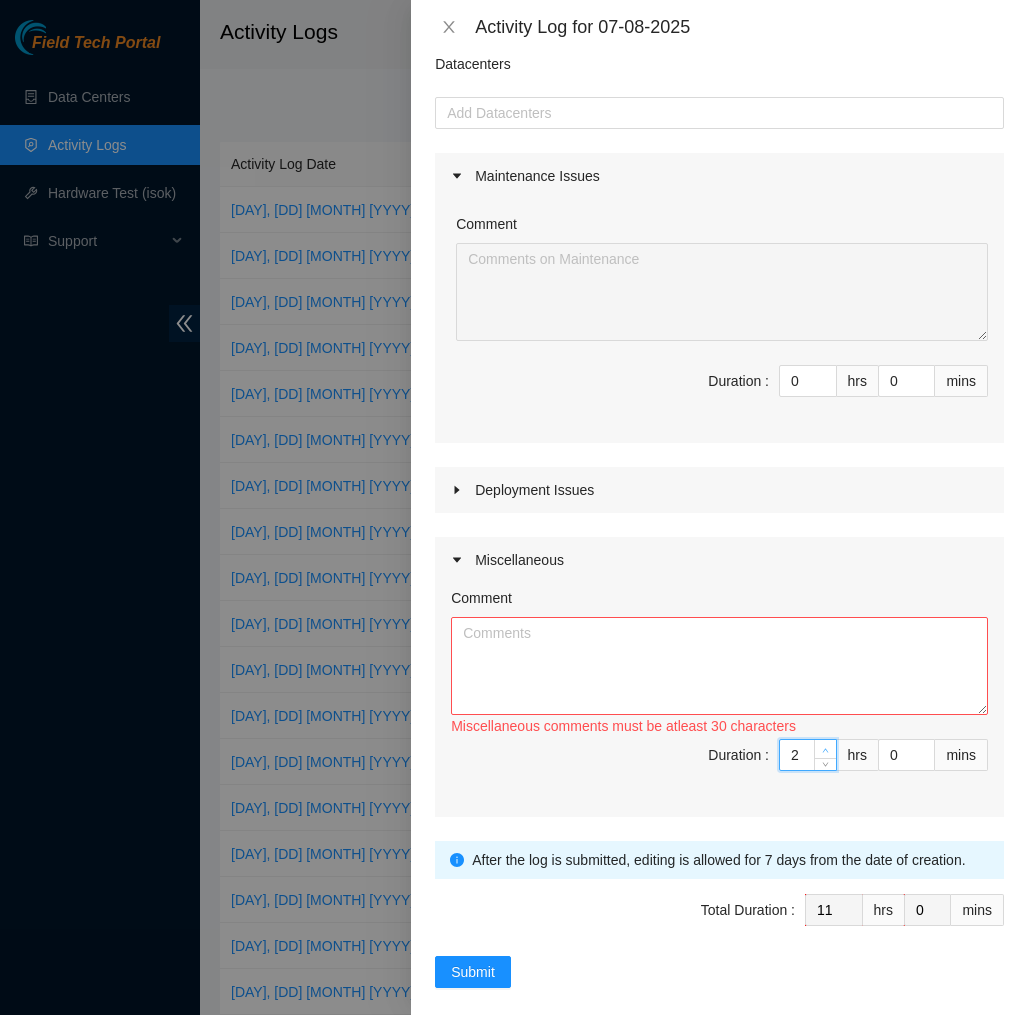 click 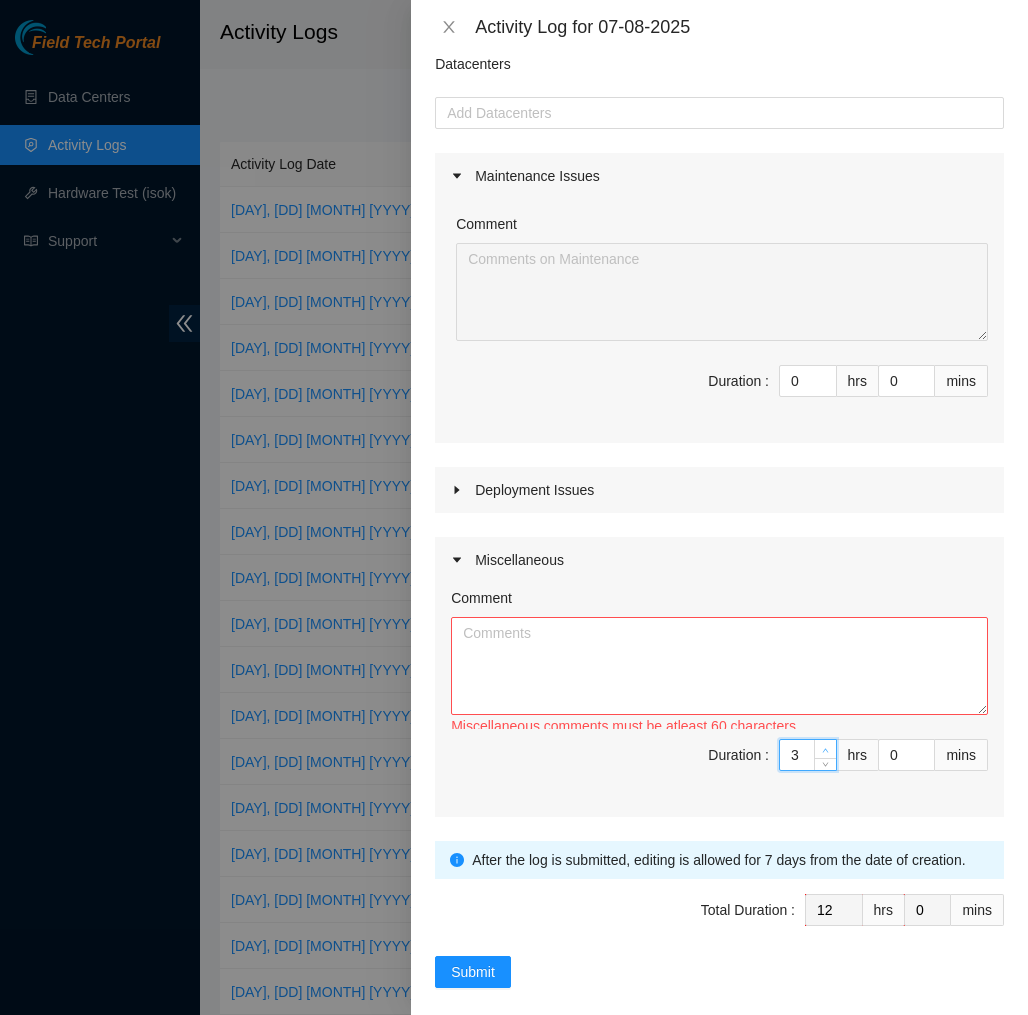 click 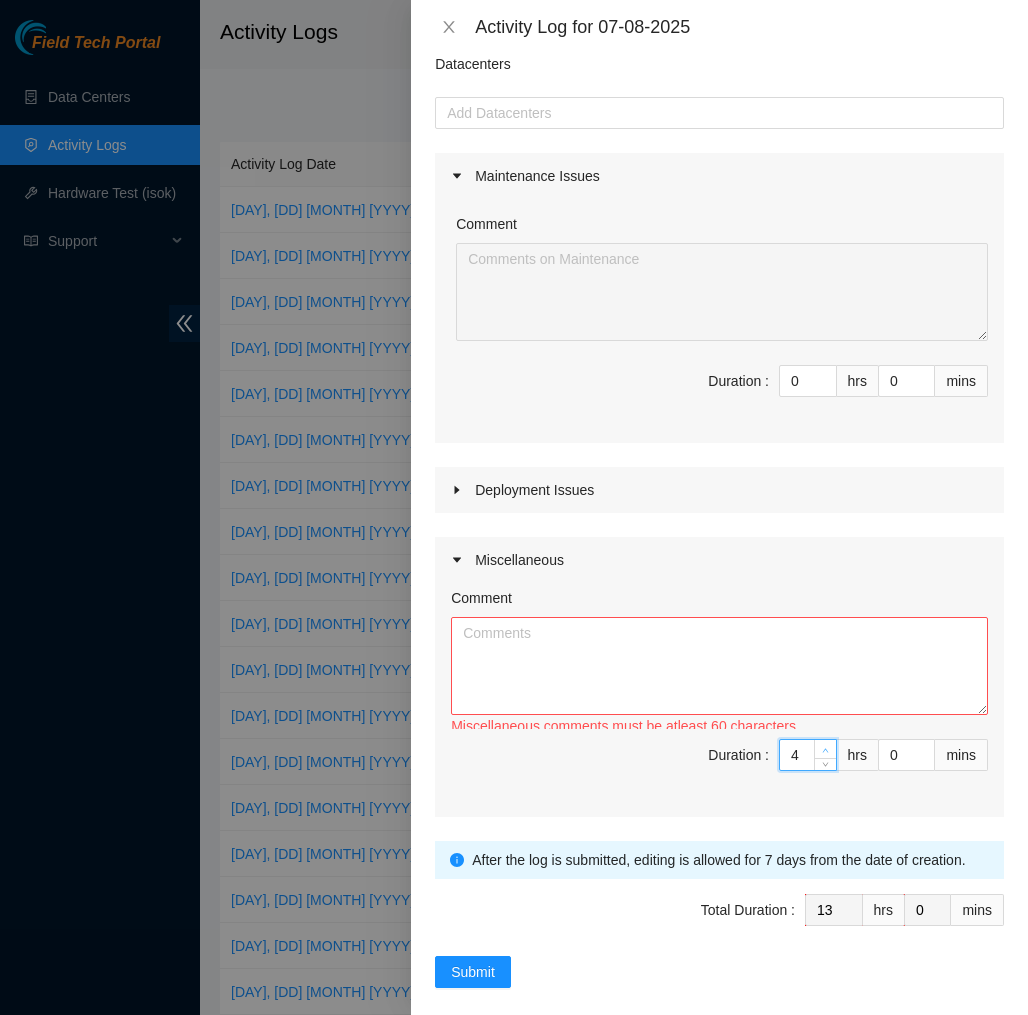 click 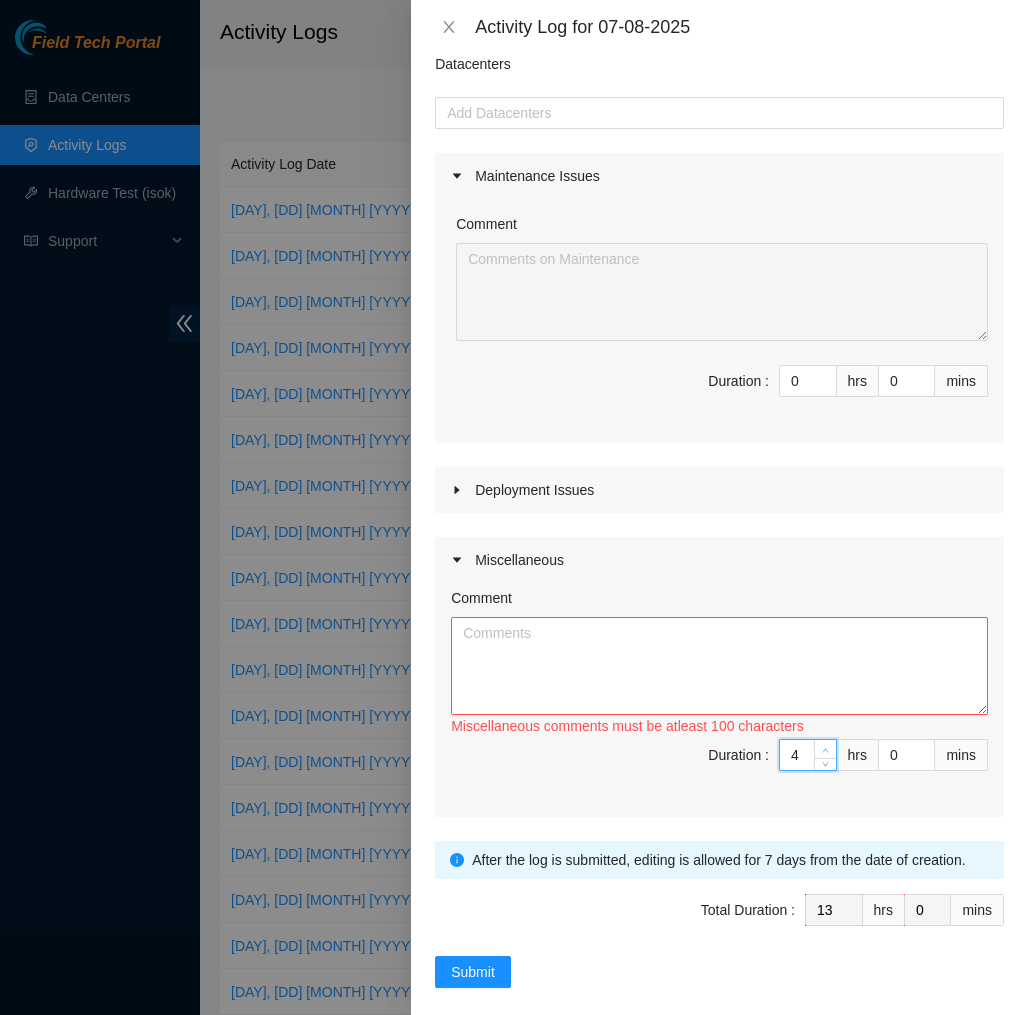 type on "5" 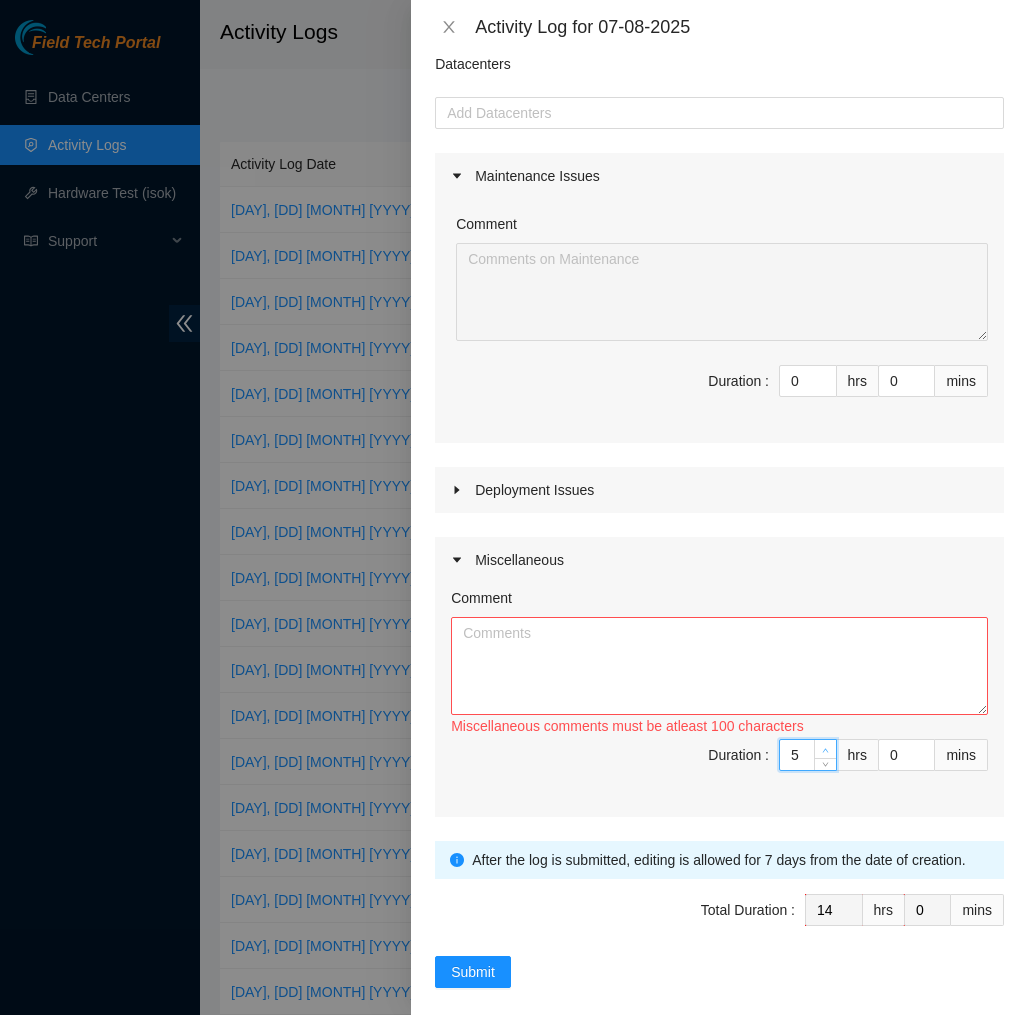 click 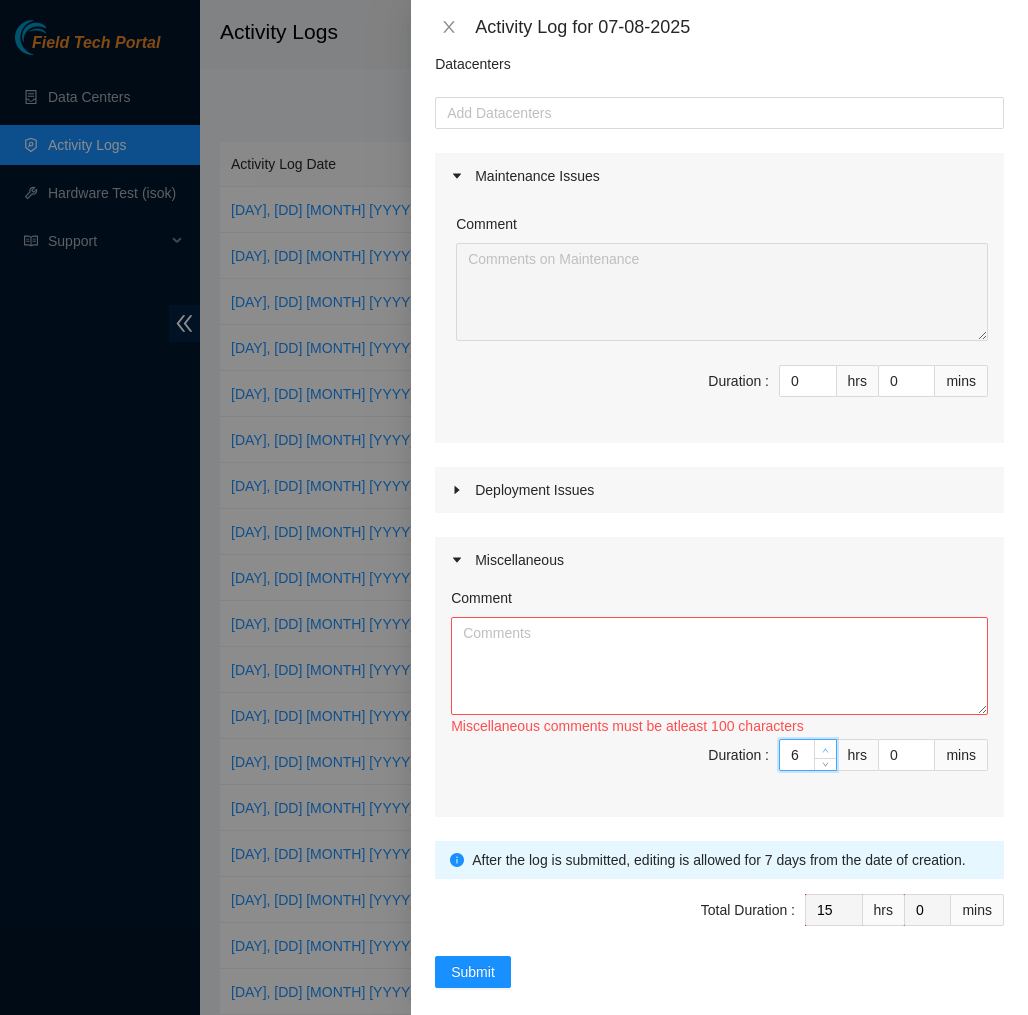click 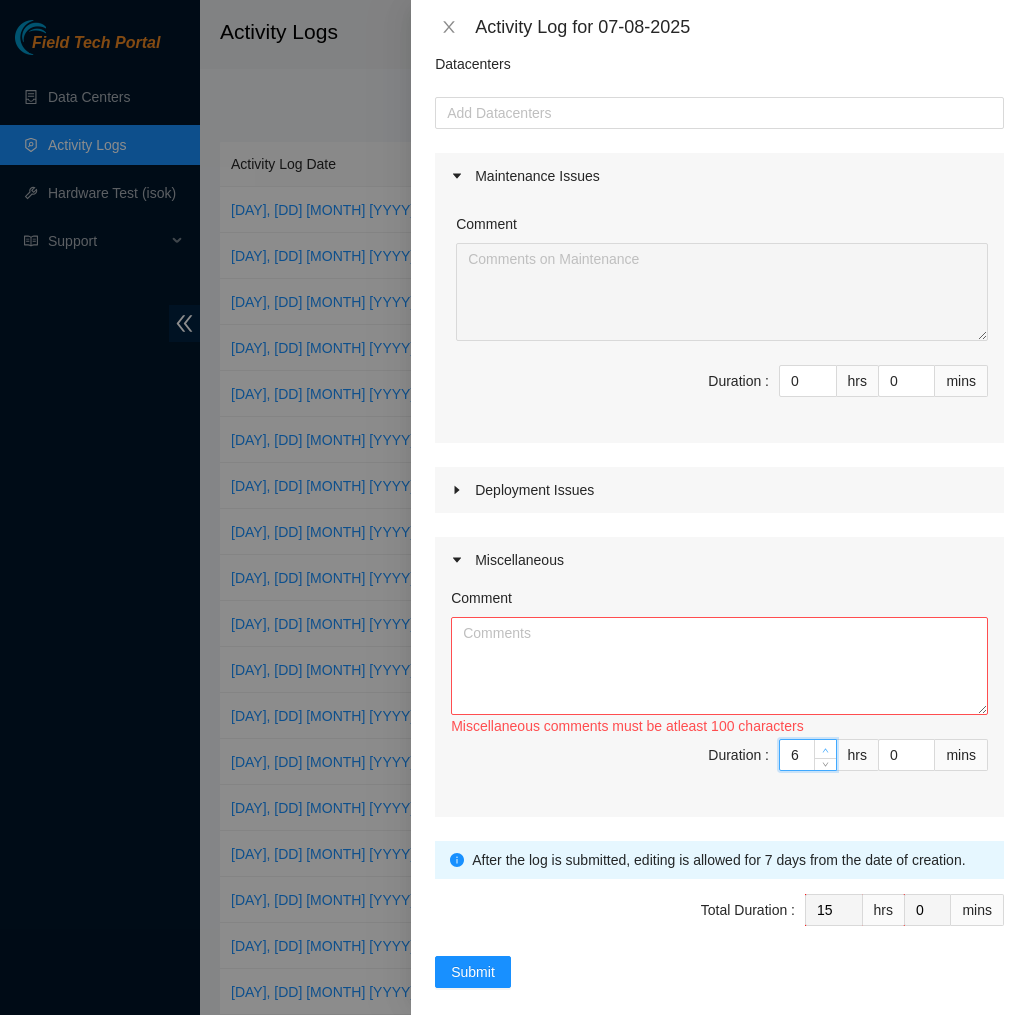 type on "7" 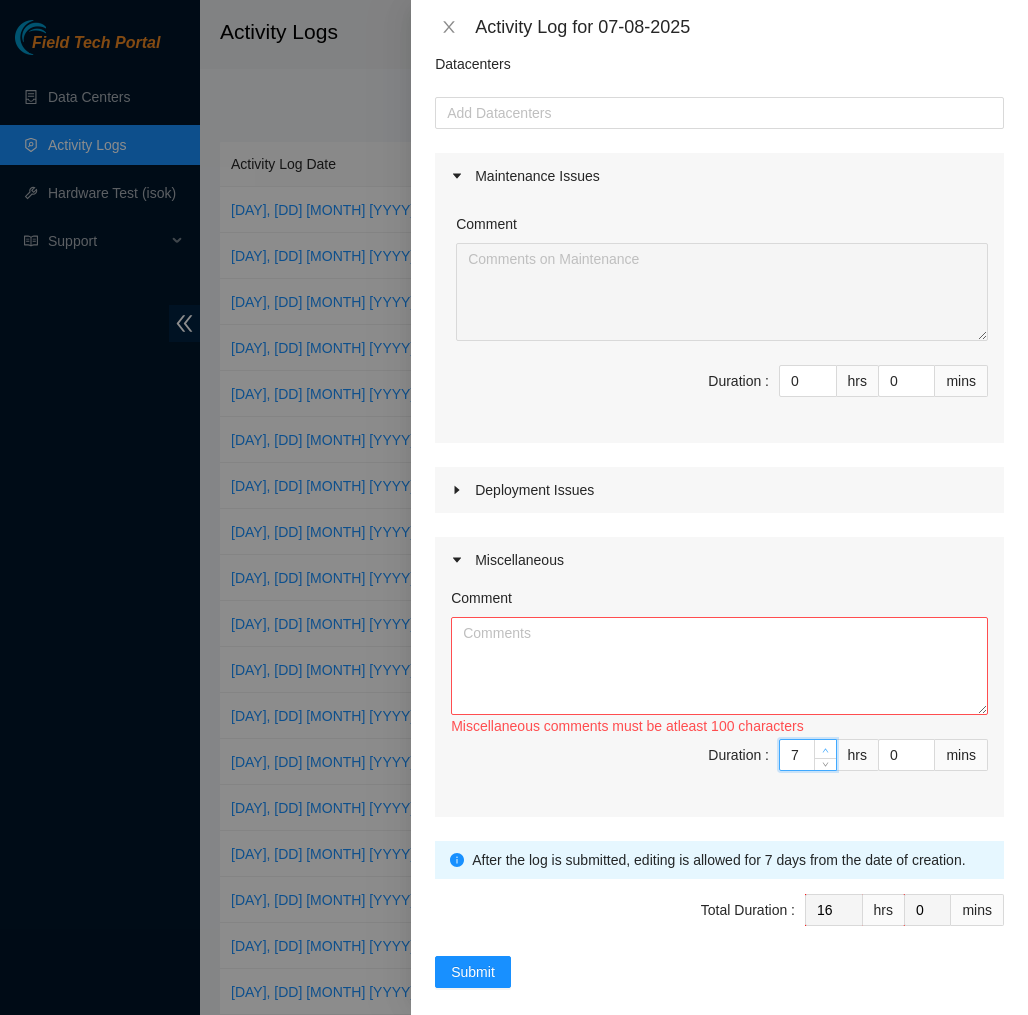 click 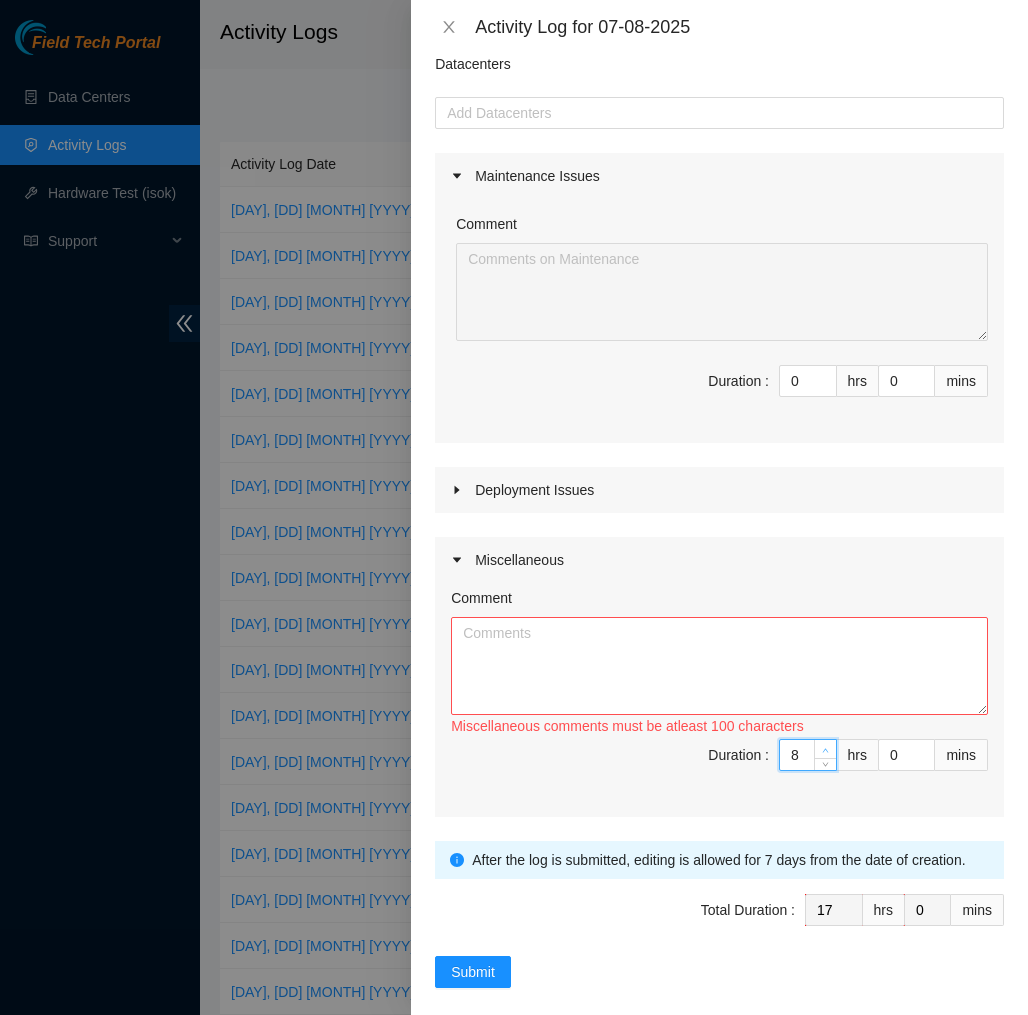 click 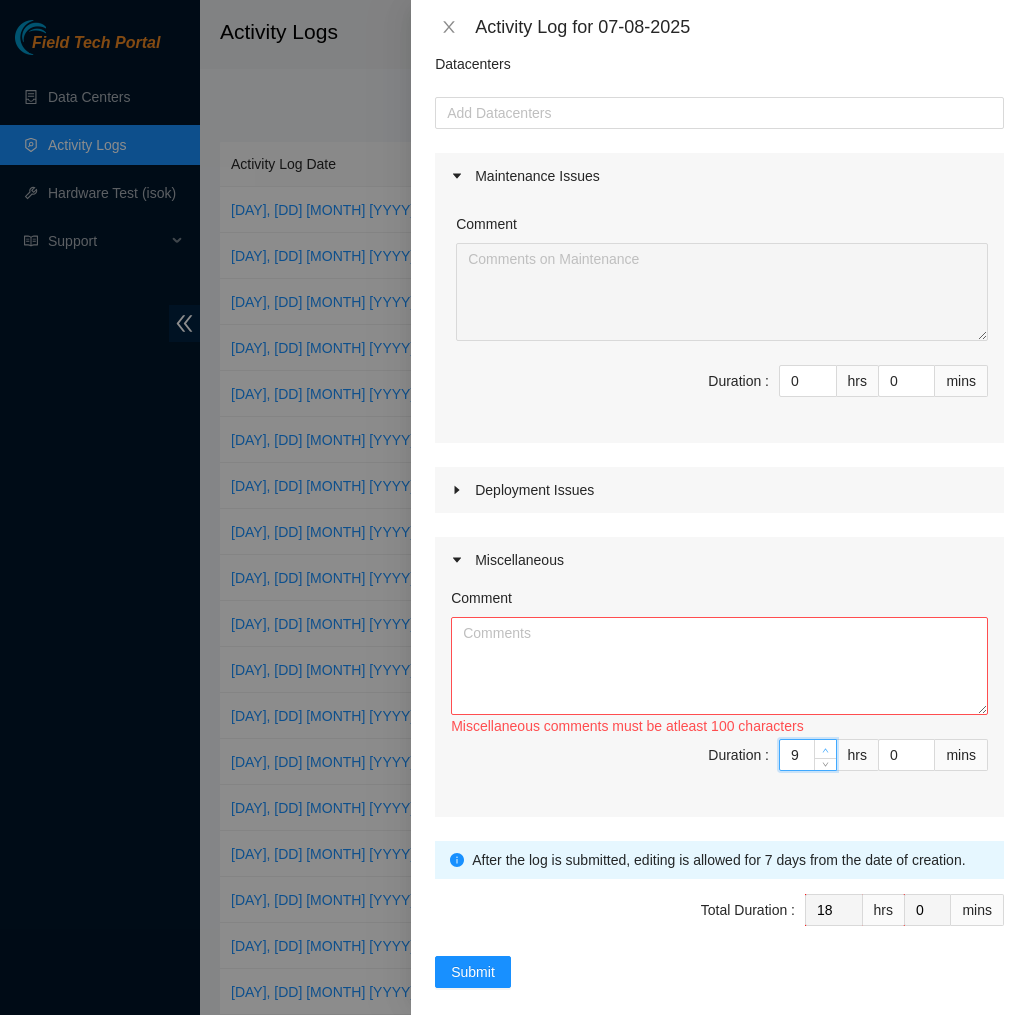 click 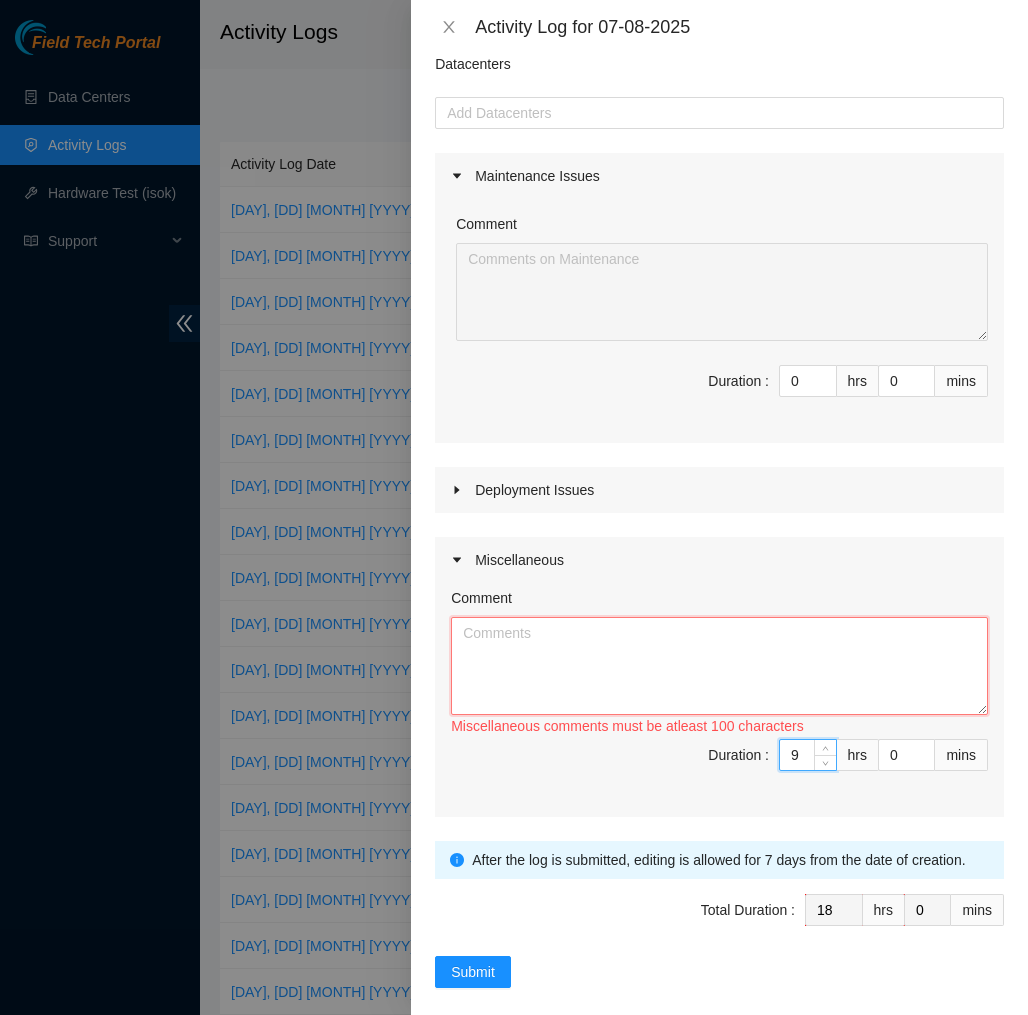 click on "Comment" at bounding box center (719, 666) 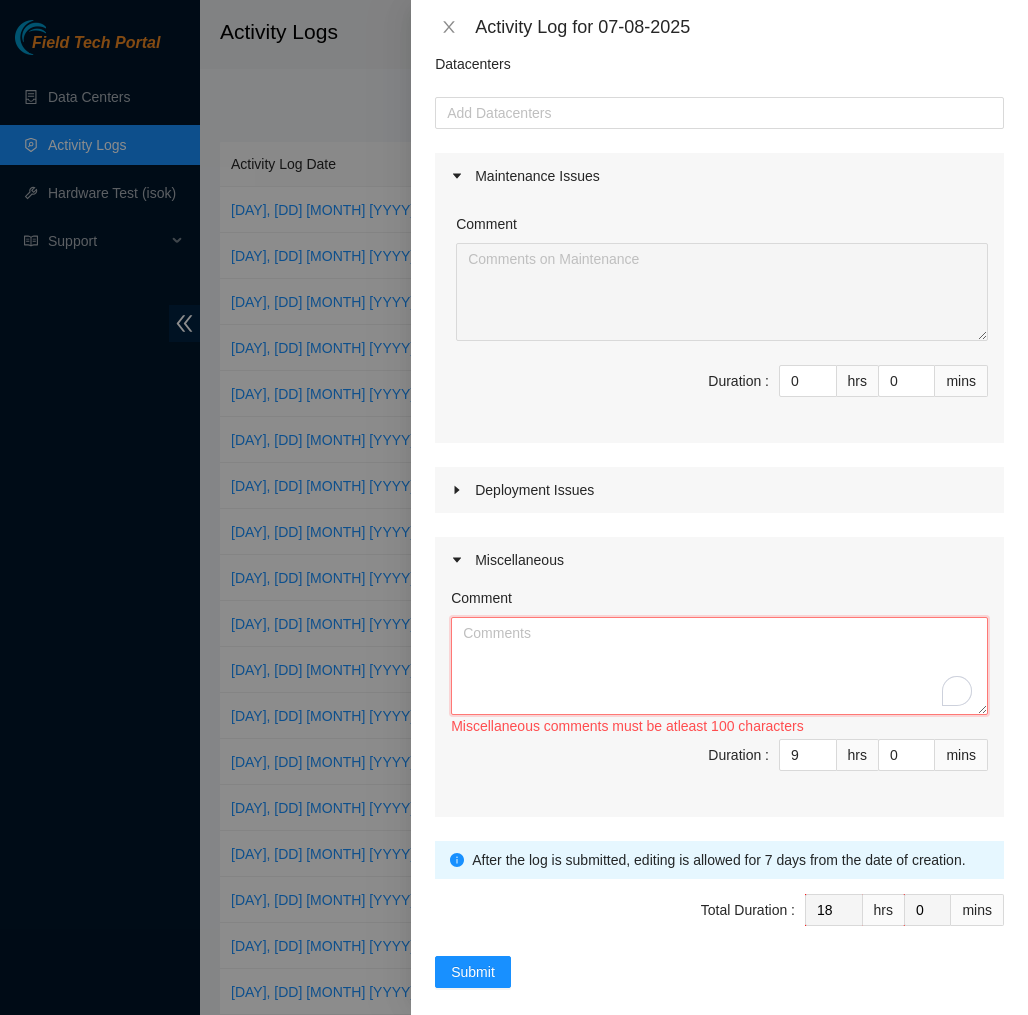 paste on "EOD [ID]
Today, I made some connections for fiber cablesI corrected and moved cables around from one rack to anotherI cleaned up cables in the data hall from the previous DPs [FIRST] [LAST] and I moved 6 Pallets from the Loading dock to the storage room." 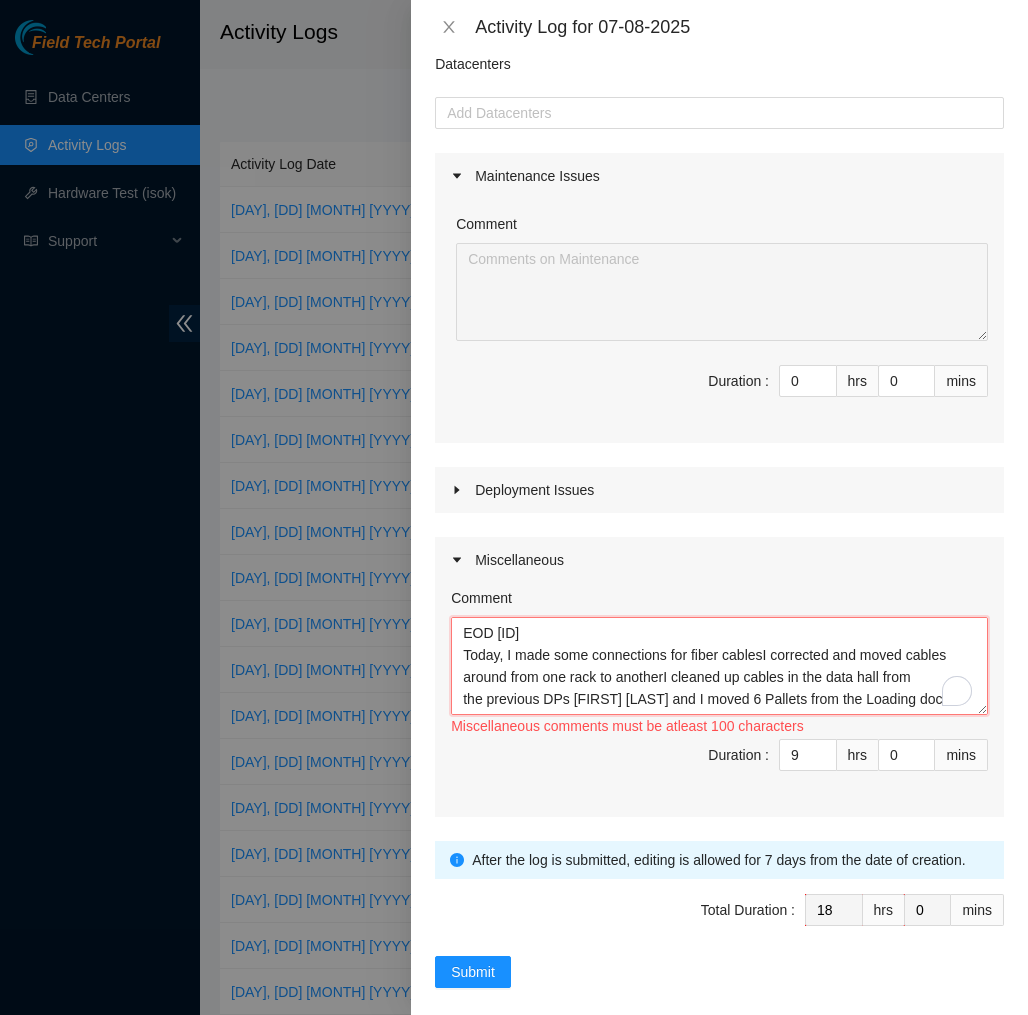 scroll, scrollTop: 15, scrollLeft: 0, axis: vertical 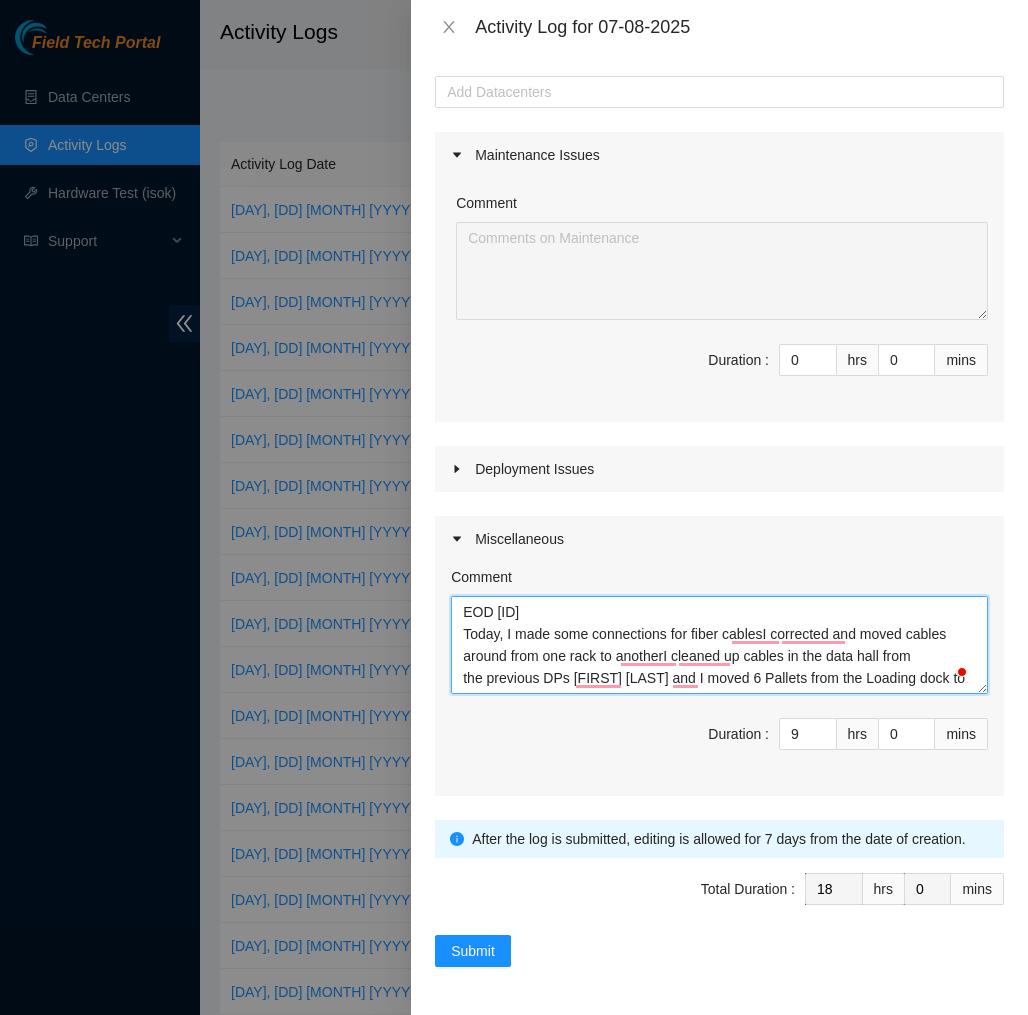 type on "EOD [ID]
Today, I made some connections for fiber cablesI corrected and moved cables around from one rack to anotherI cleaned up cables in the data hall from the previous DPs [FIRST] [LAST] and I moved 6 Pallets from the Loading dock to the storage room." 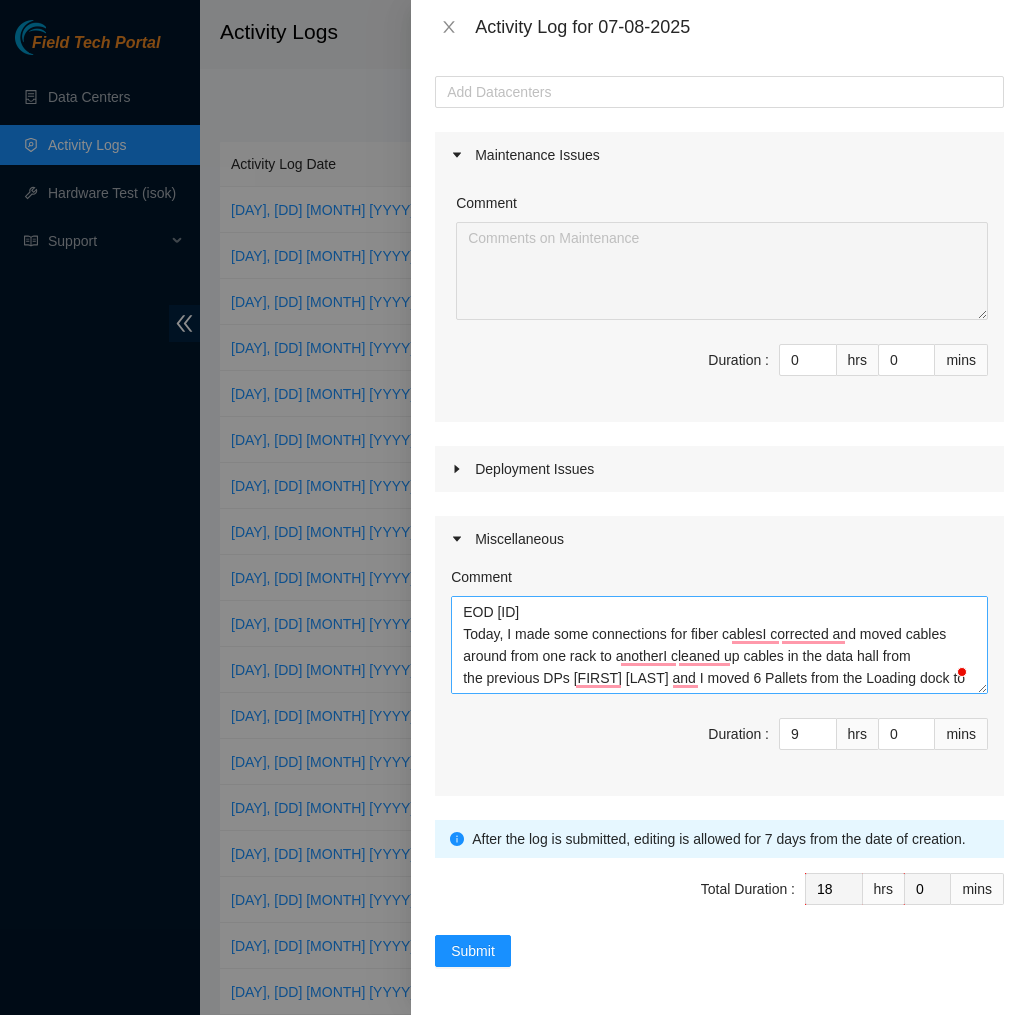 drag, startPoint x: 971, startPoint y: 675, endPoint x: 522, endPoint y: 652, distance: 449.5887 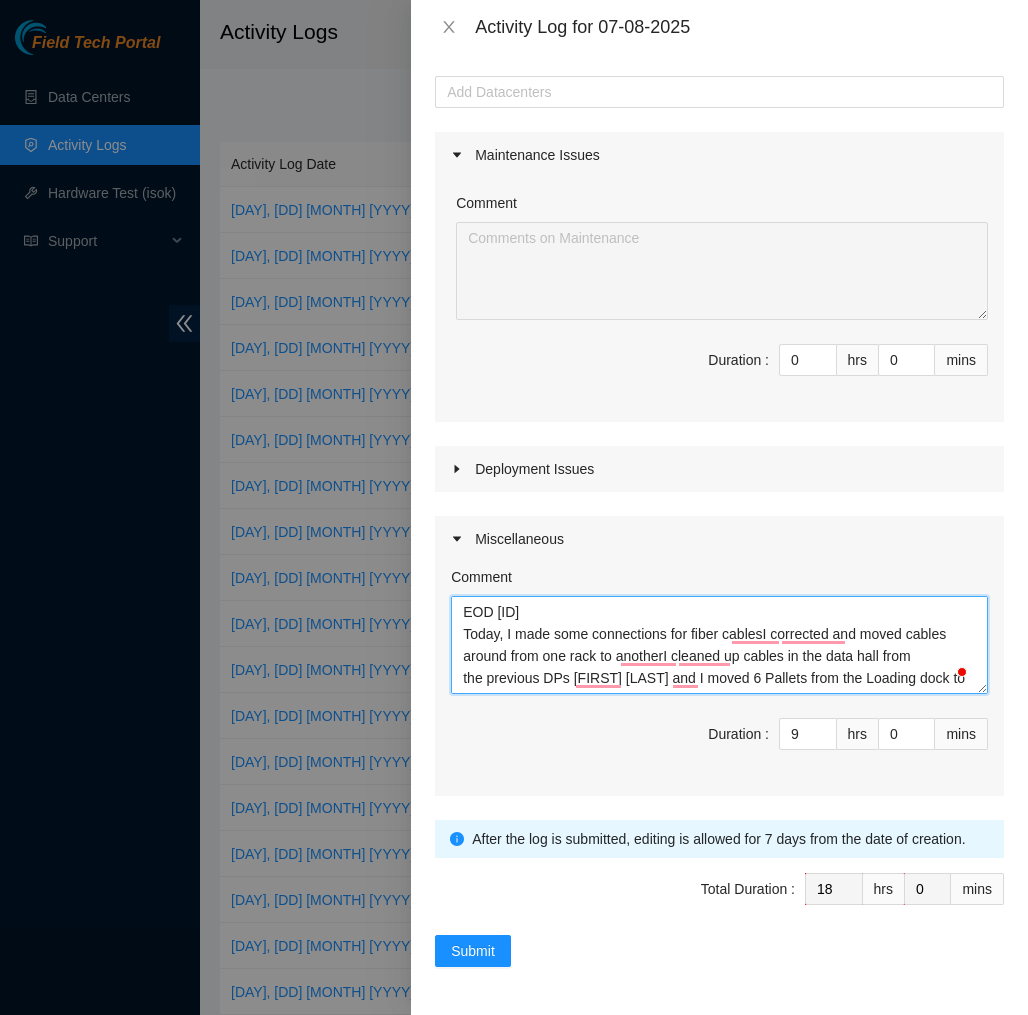 scroll, scrollTop: 11, scrollLeft: 0, axis: vertical 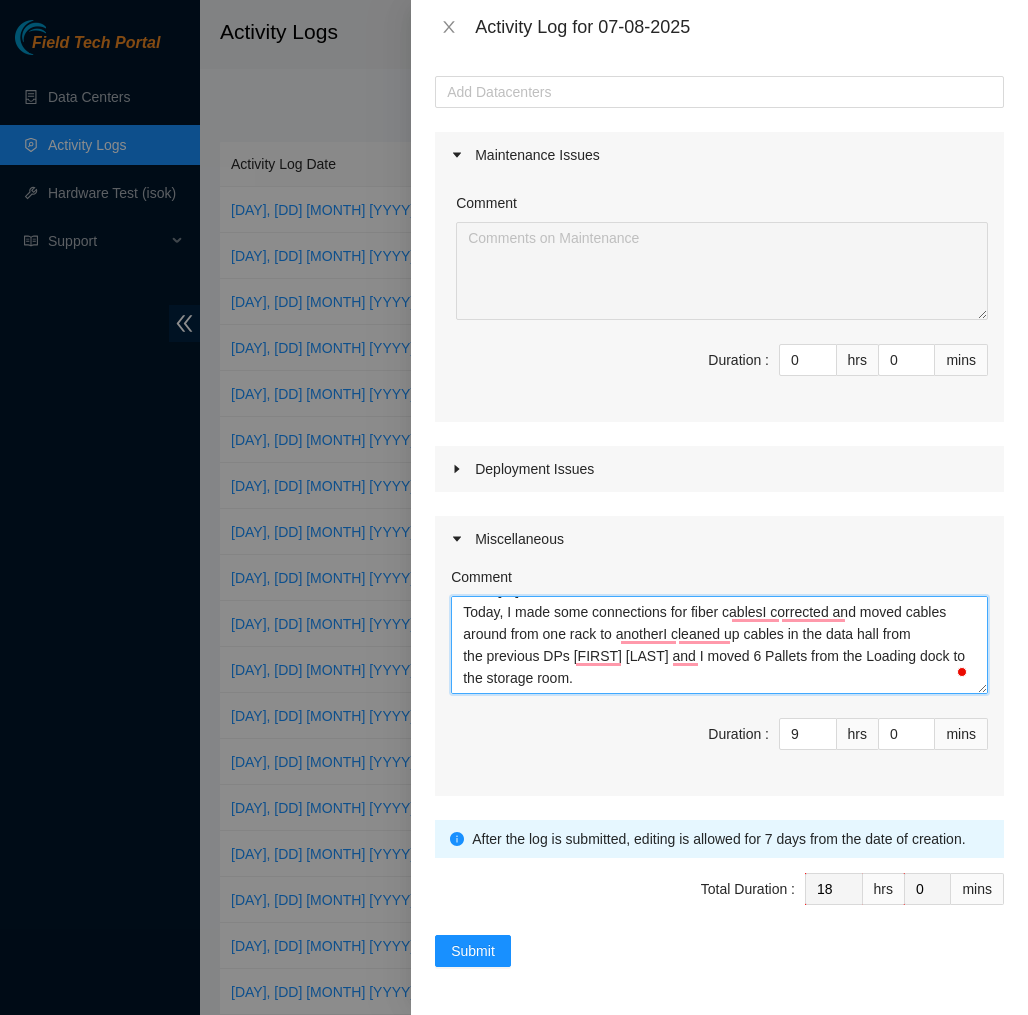 drag, startPoint x: 464, startPoint y: 611, endPoint x: 965, endPoint y: 707, distance: 510.1147 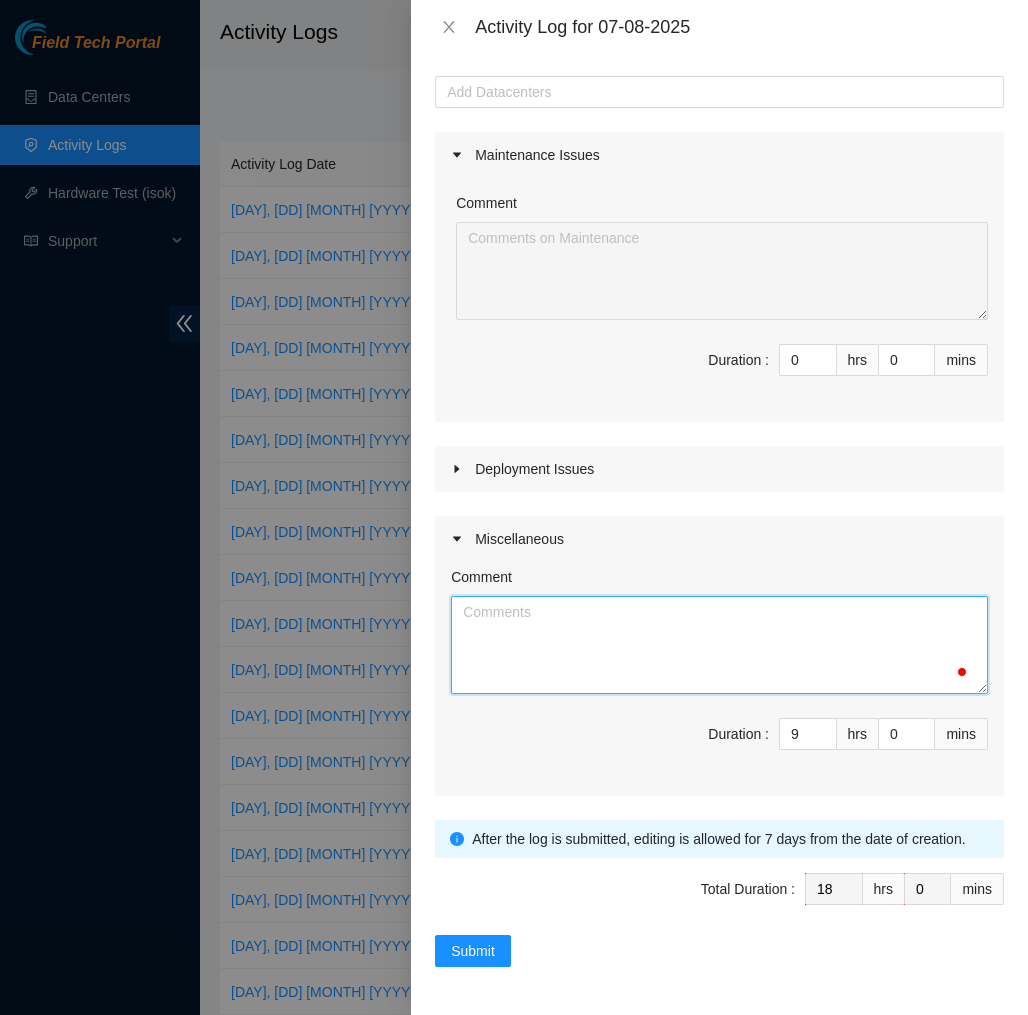 scroll, scrollTop: 0, scrollLeft: 0, axis: both 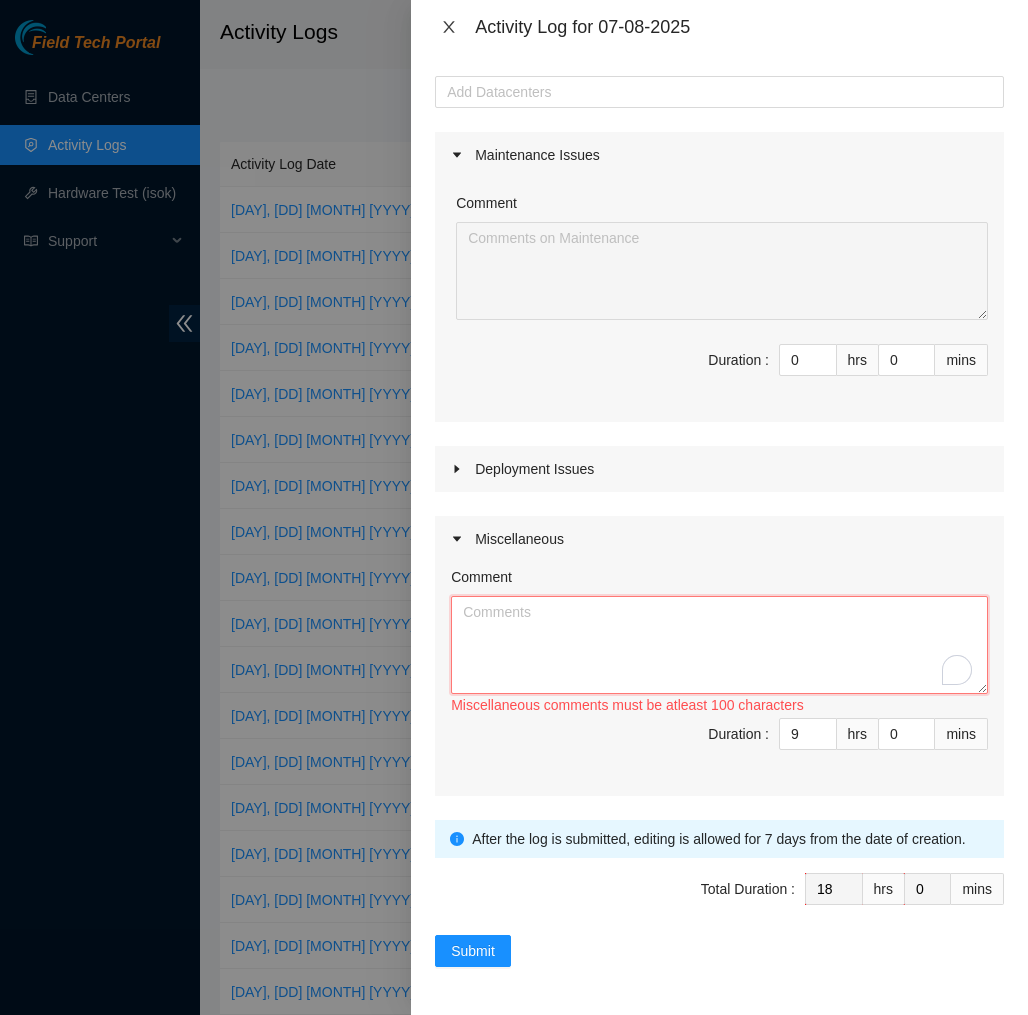 type 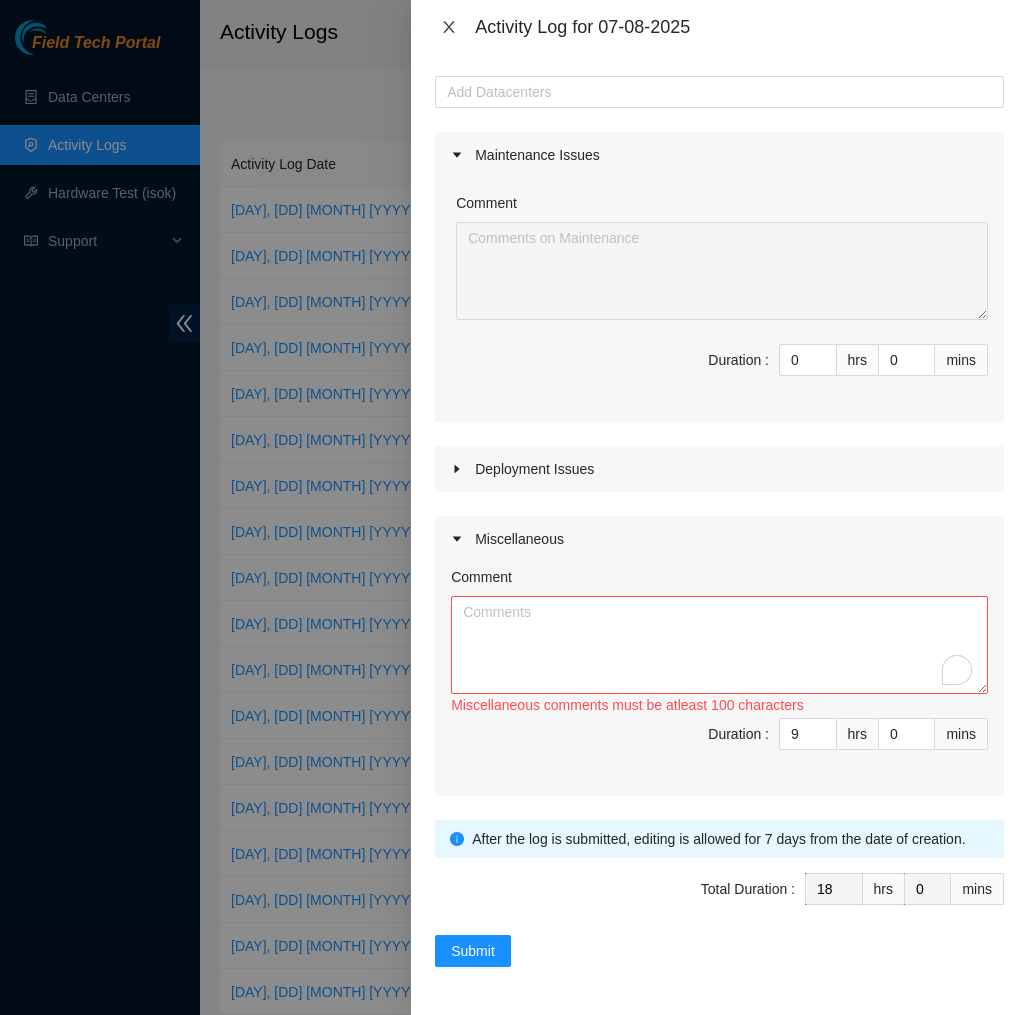 click 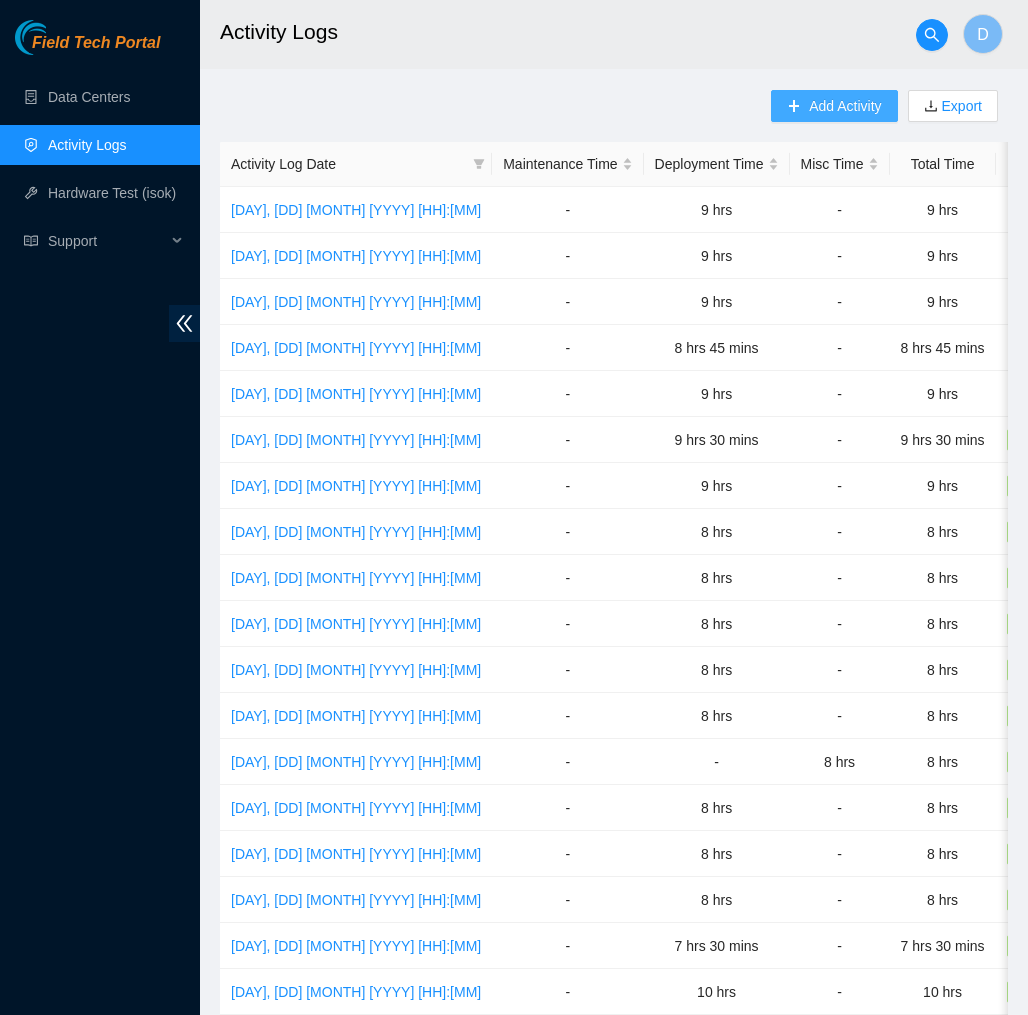 click on "Add Activity" at bounding box center [845, 106] 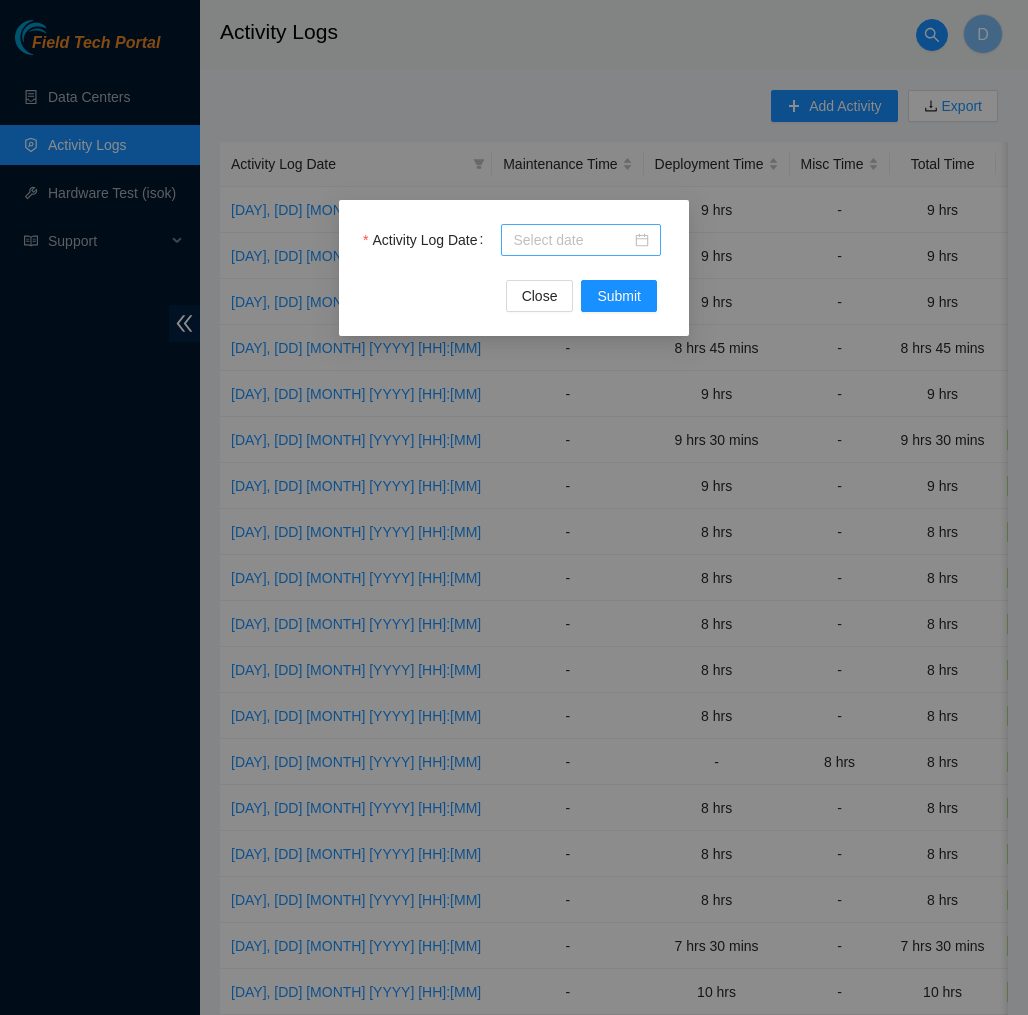 click at bounding box center [581, 240] 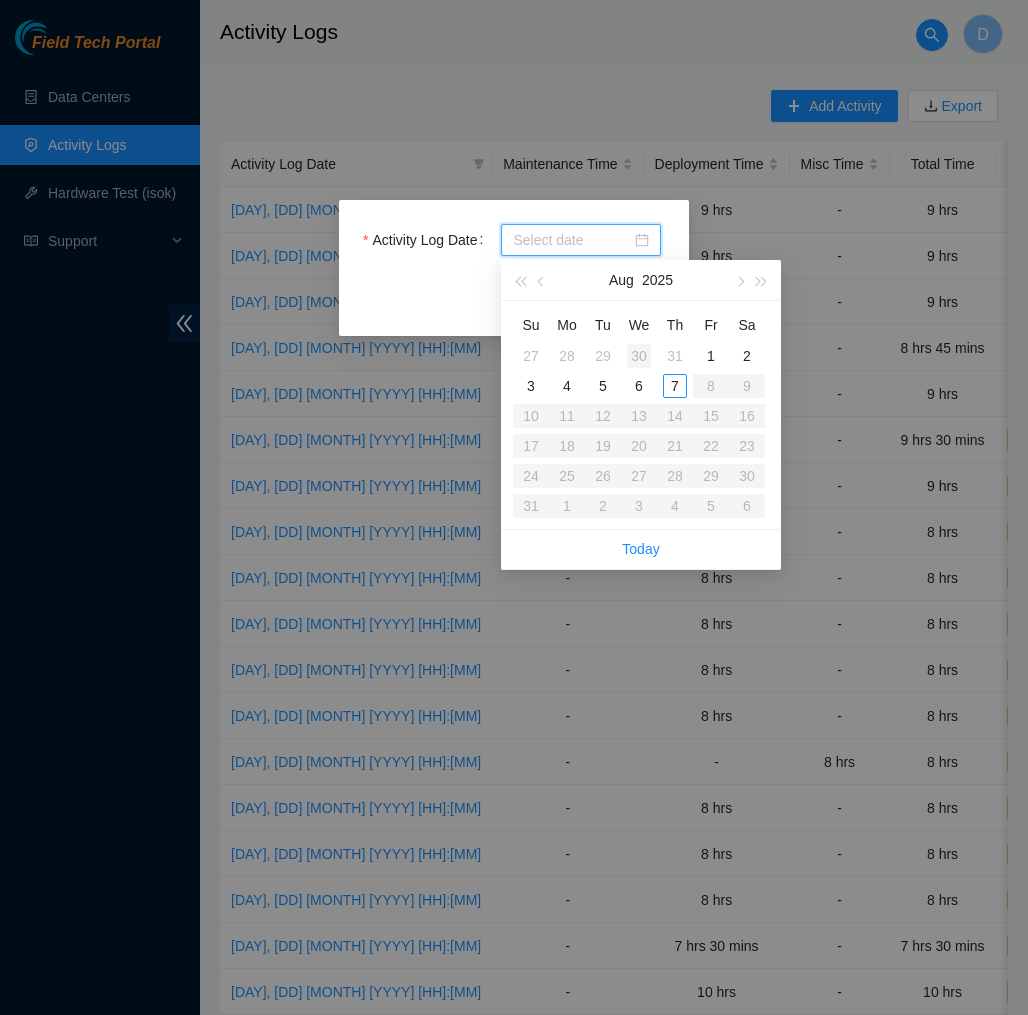 type on "2025-07-30" 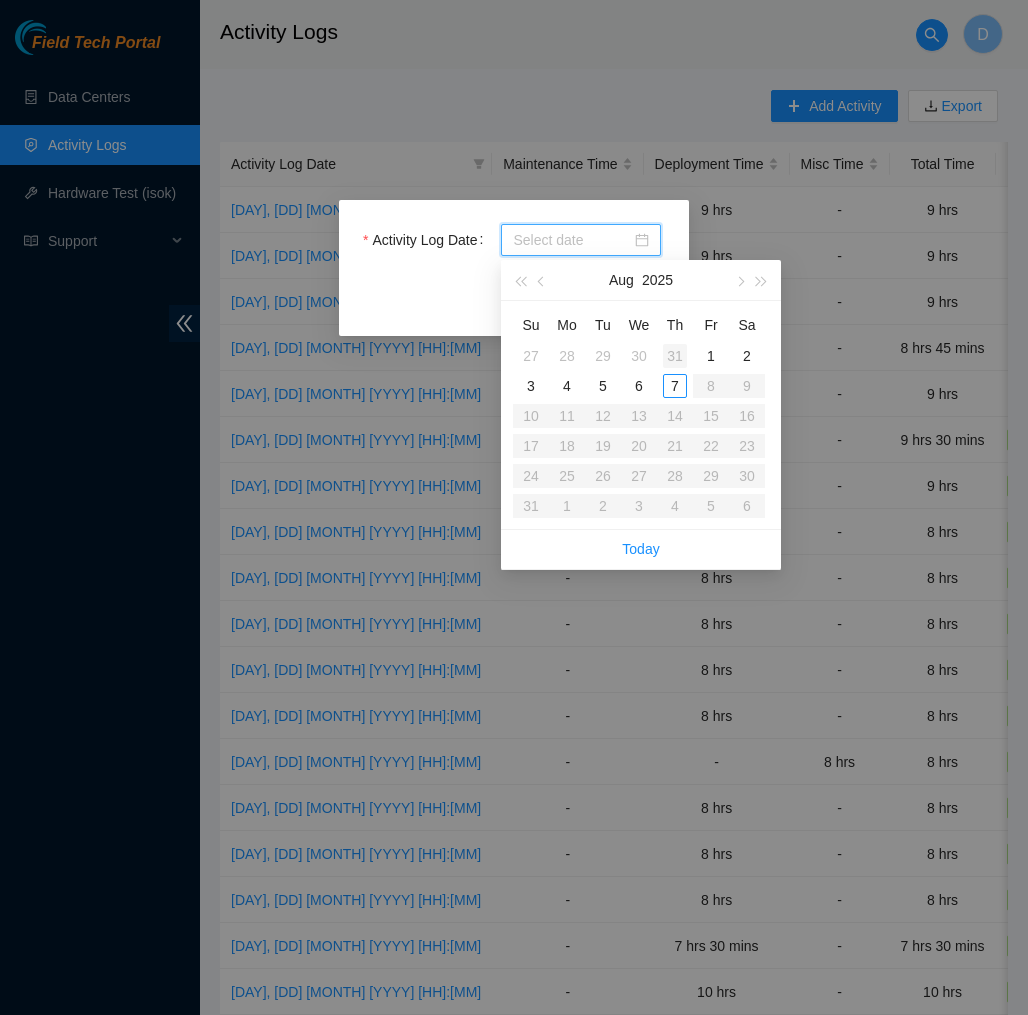 type on "2025-07-31" 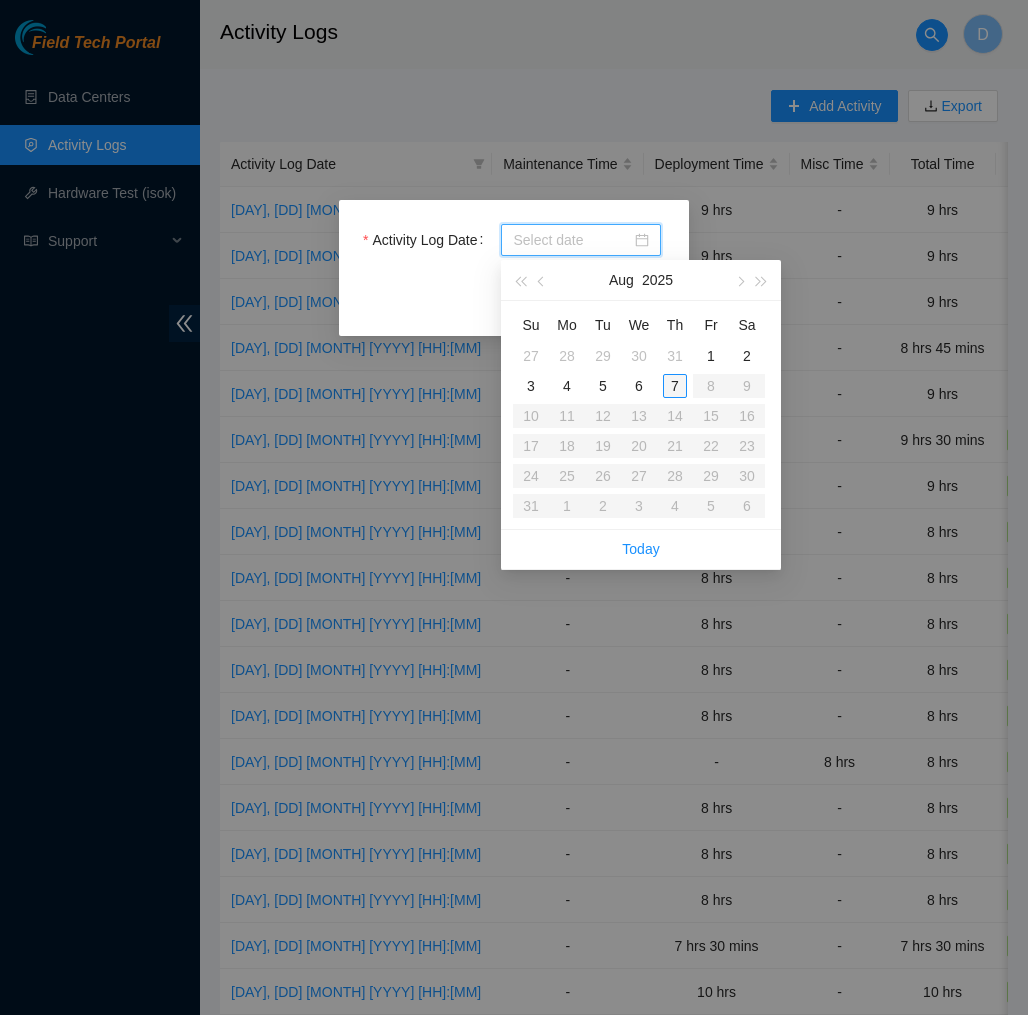 type on "2025-08-07" 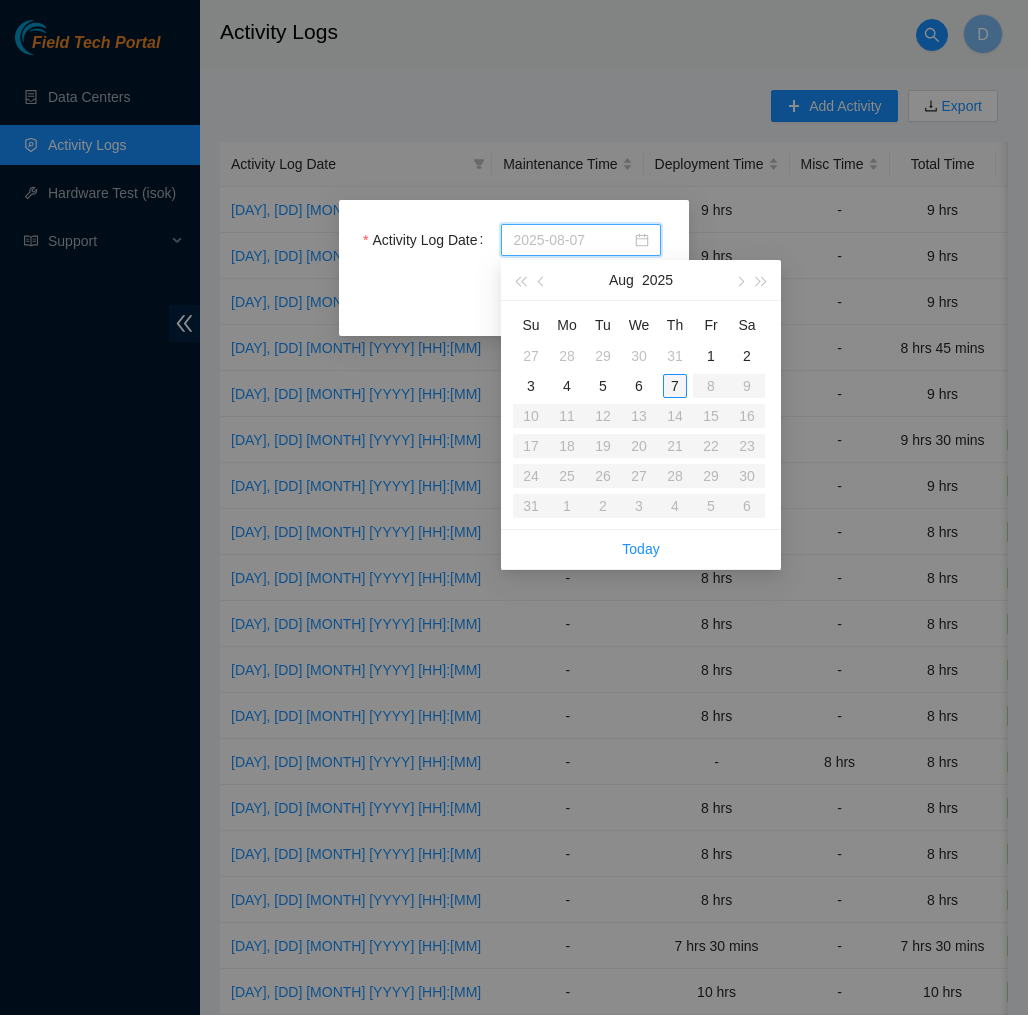 click on "7" at bounding box center [675, 386] 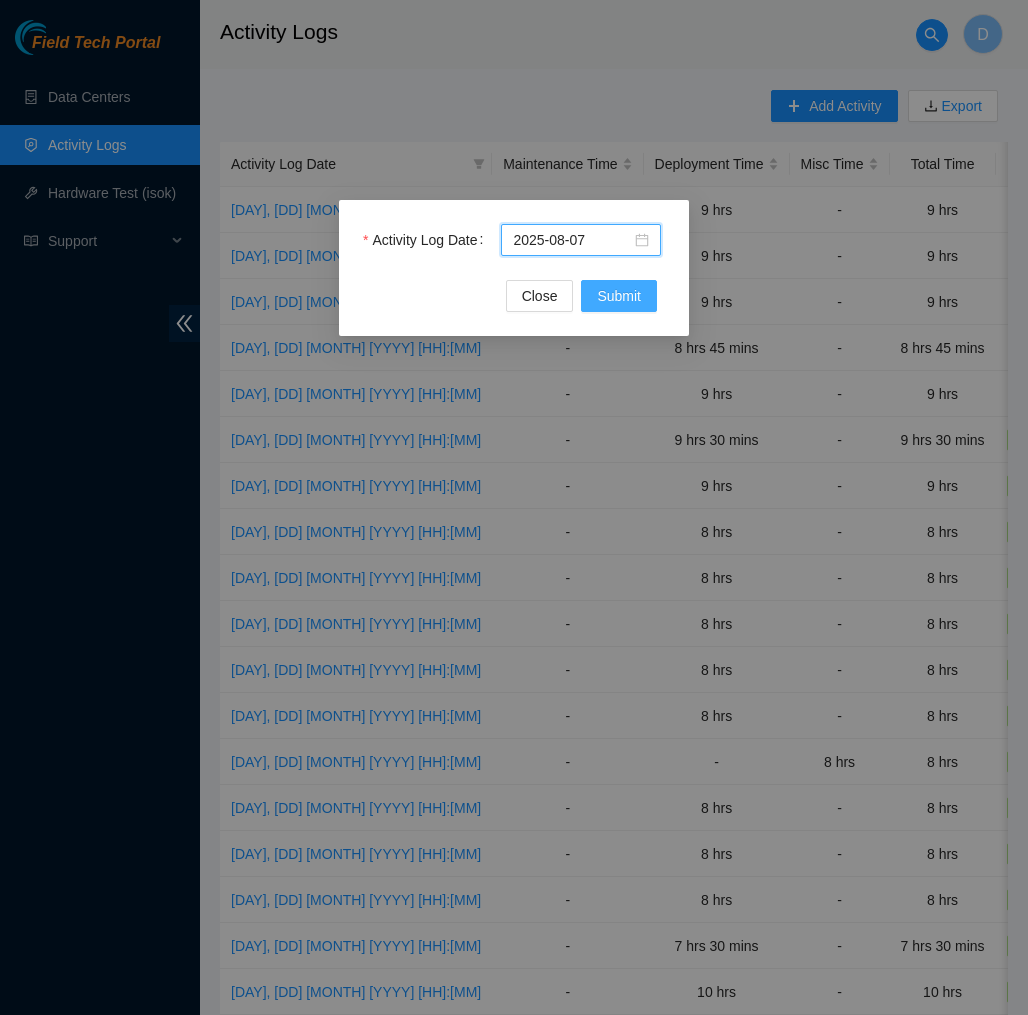 click on "Submit" at bounding box center (619, 296) 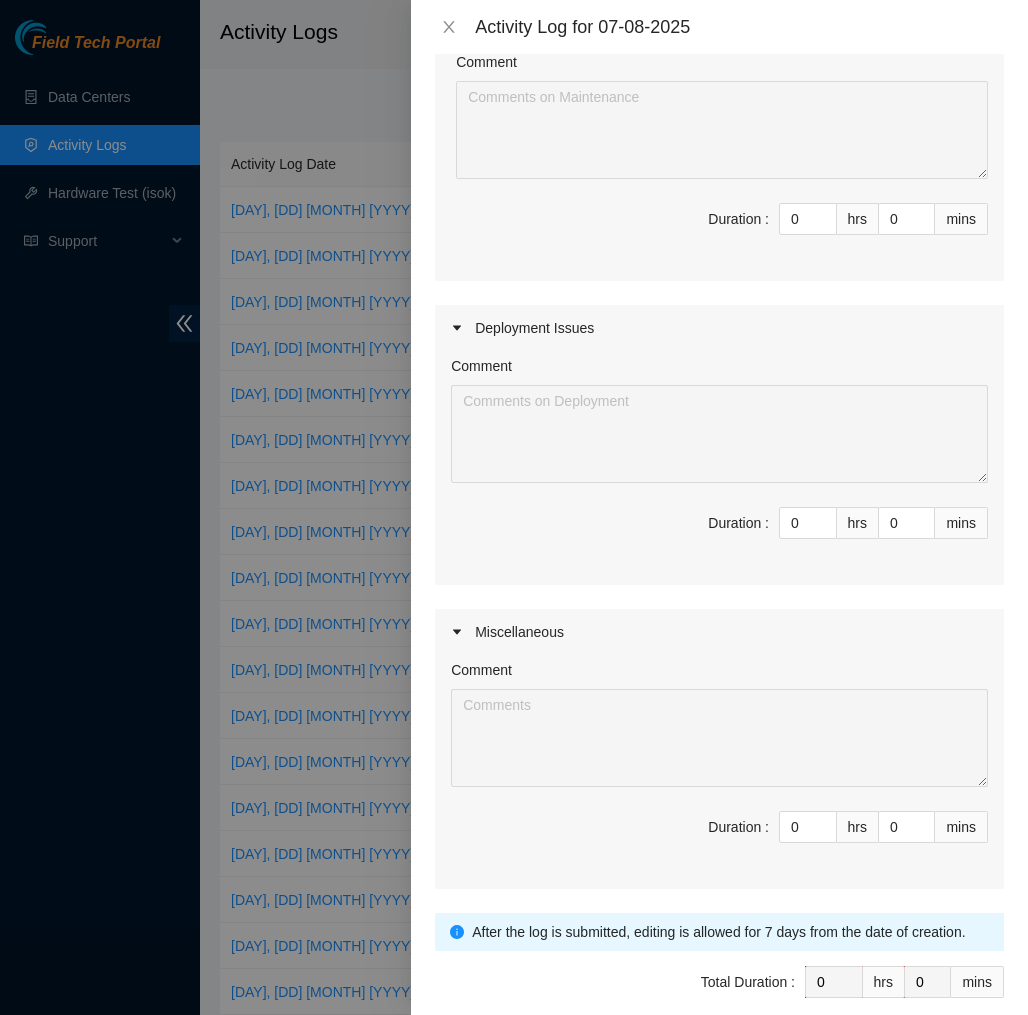 scroll, scrollTop: 229, scrollLeft: 0, axis: vertical 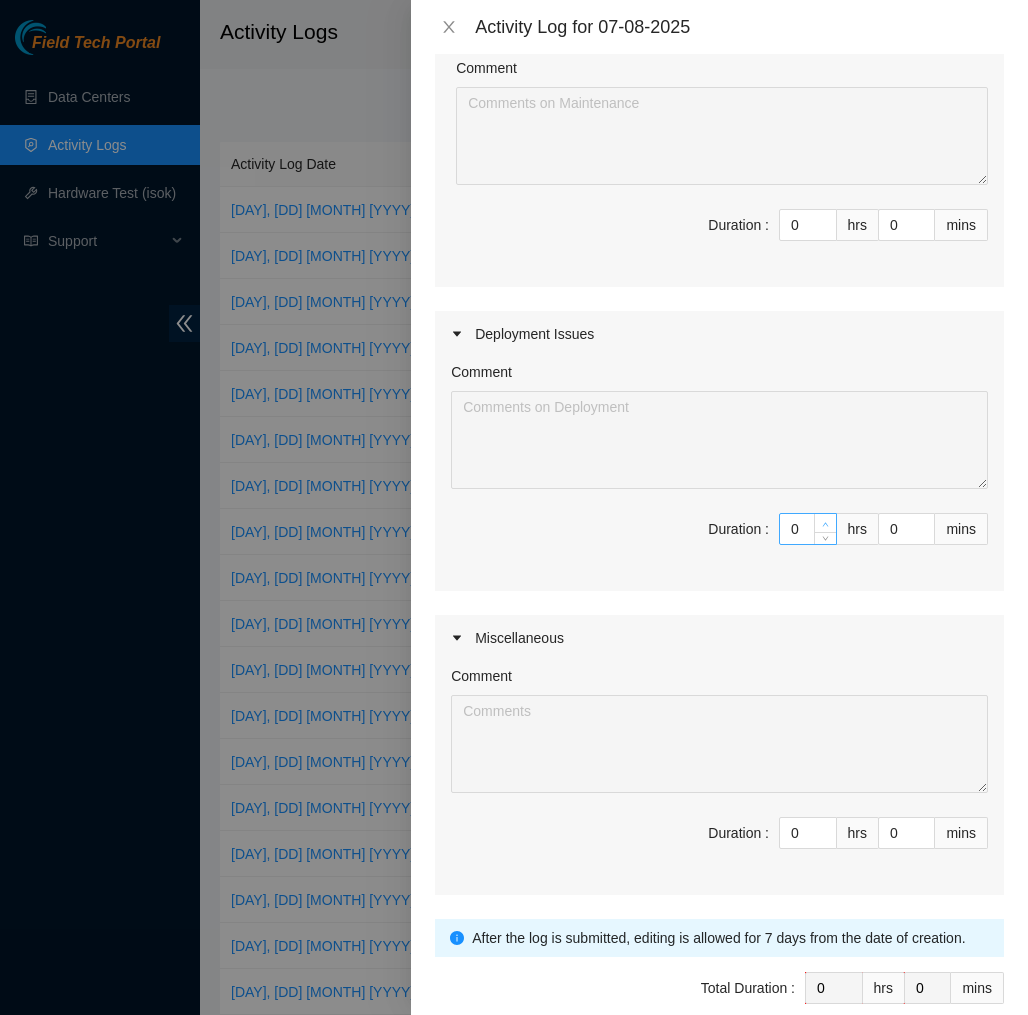 type on "1" 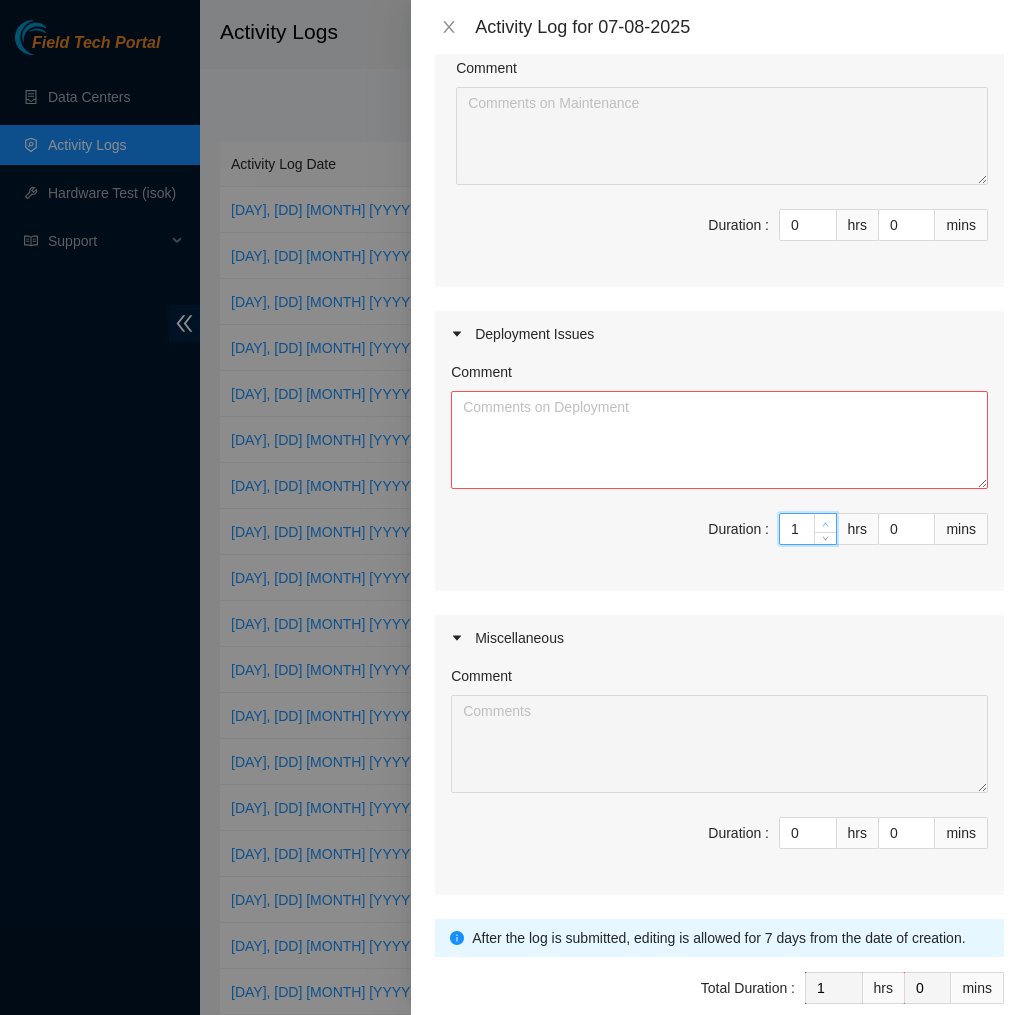 click at bounding box center (826, 524) 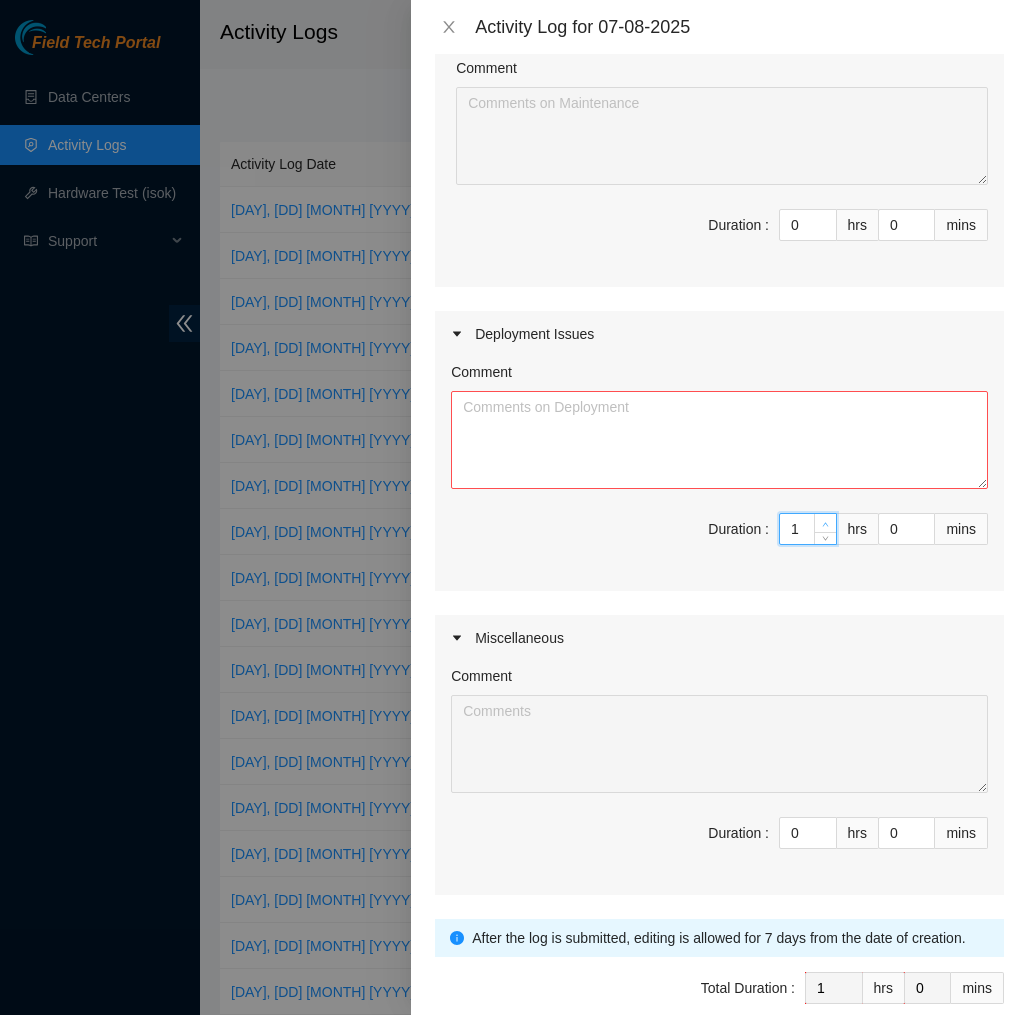 type on "2" 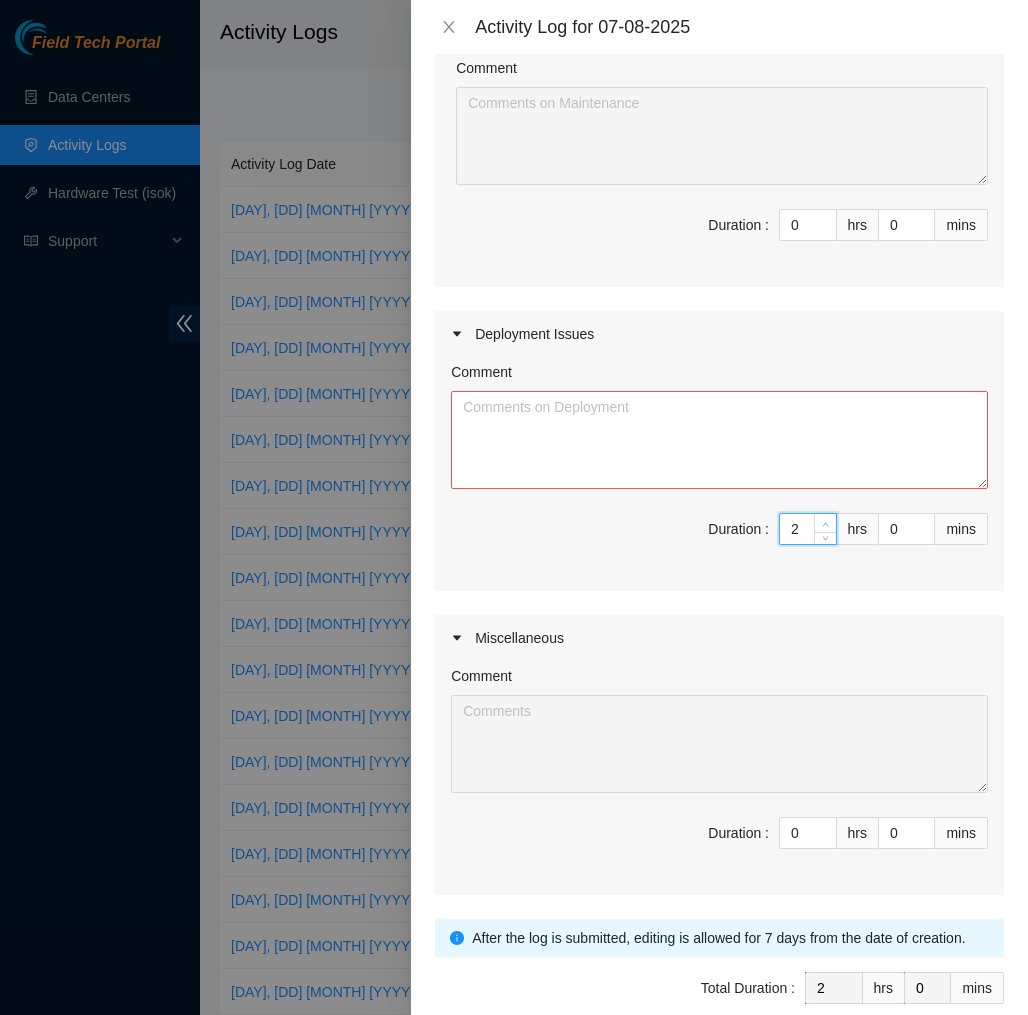 click at bounding box center [826, 524] 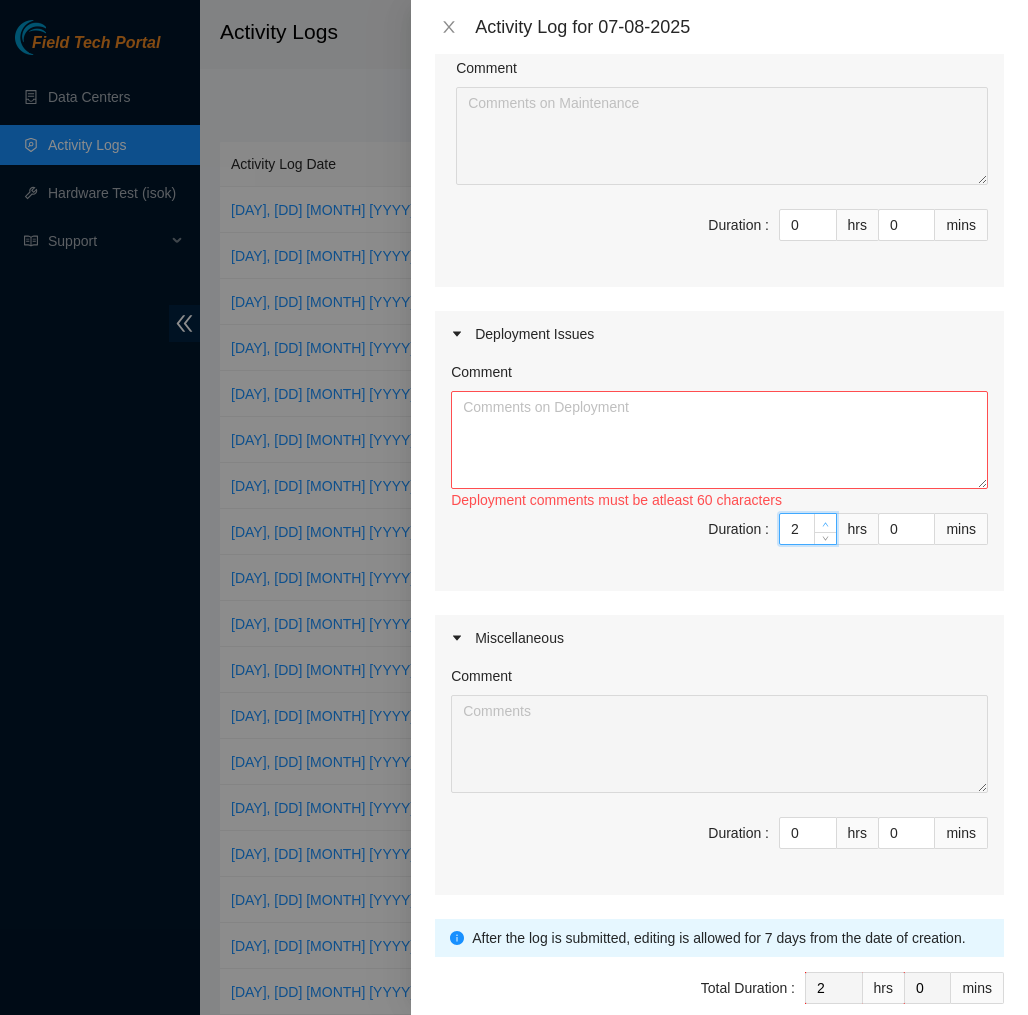 type on "3" 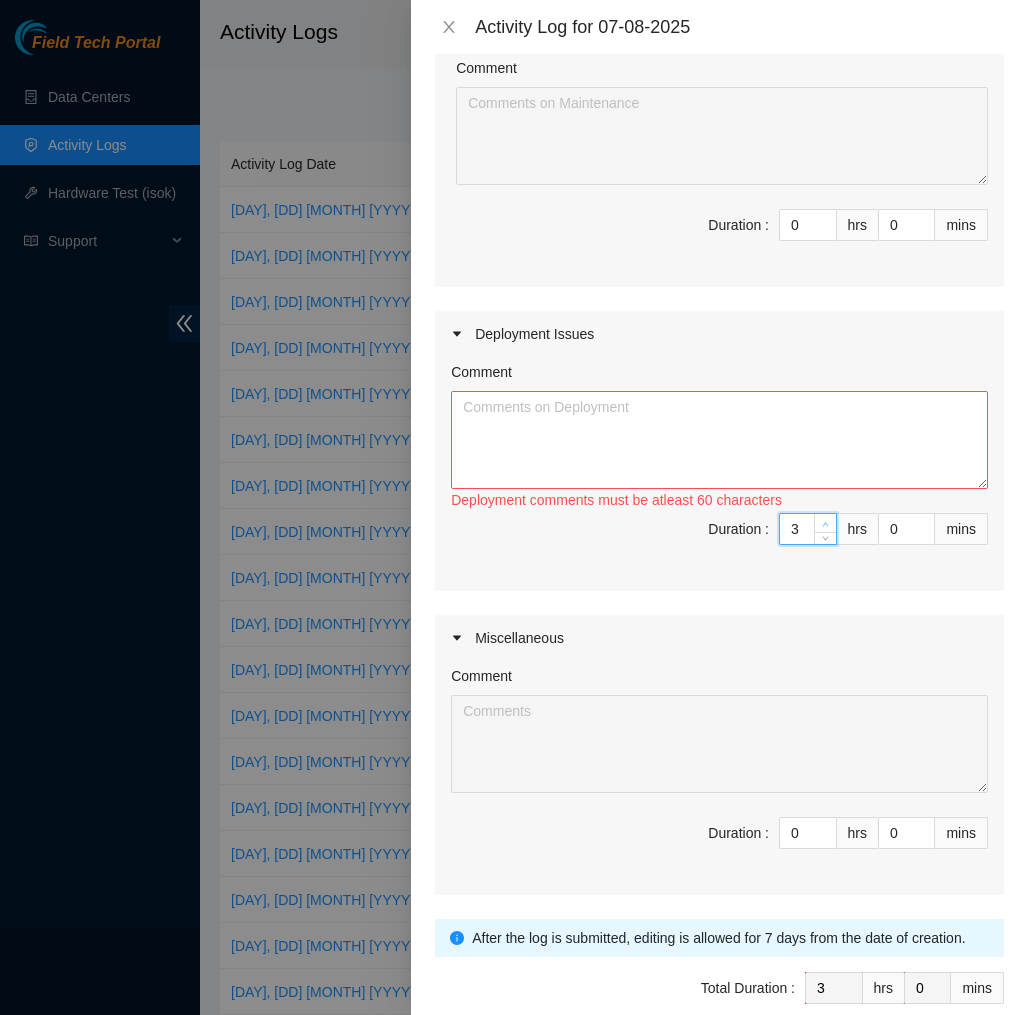 click at bounding box center (826, 524) 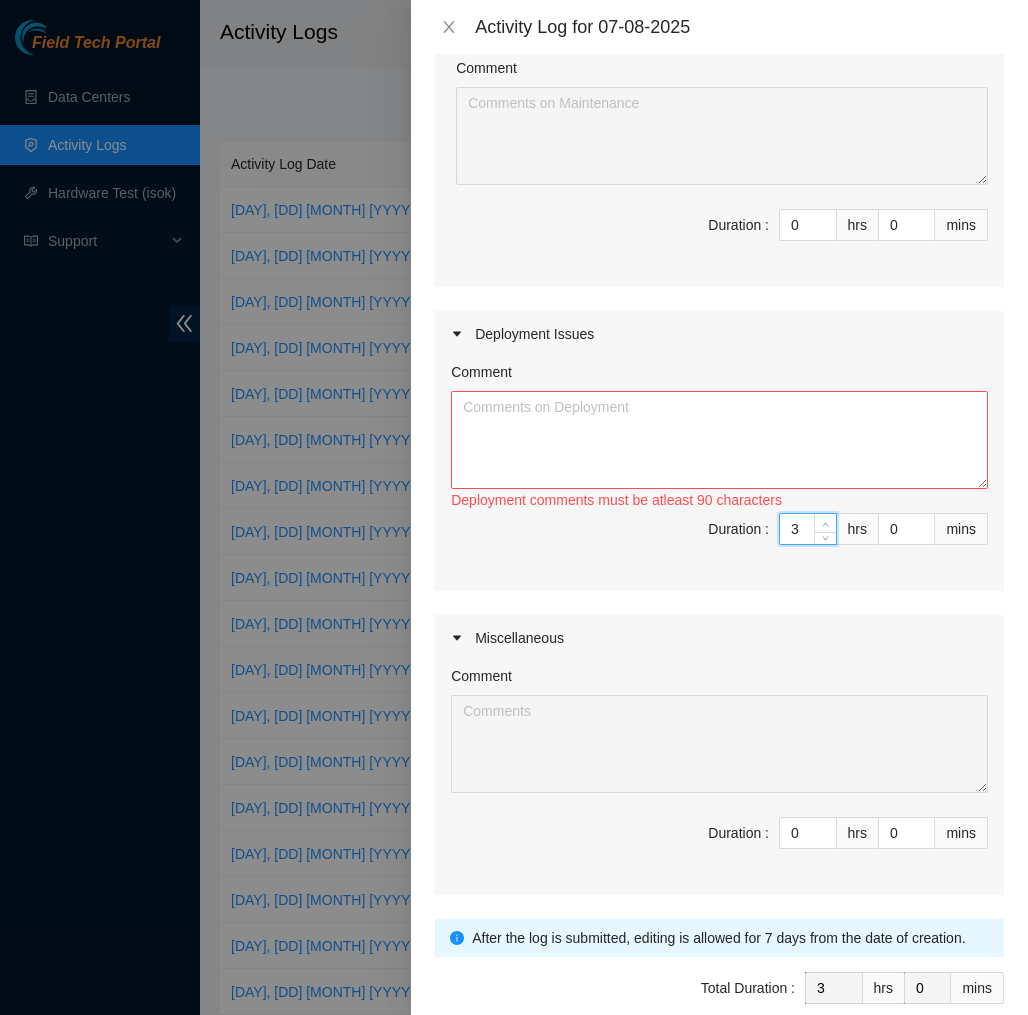 type on "4" 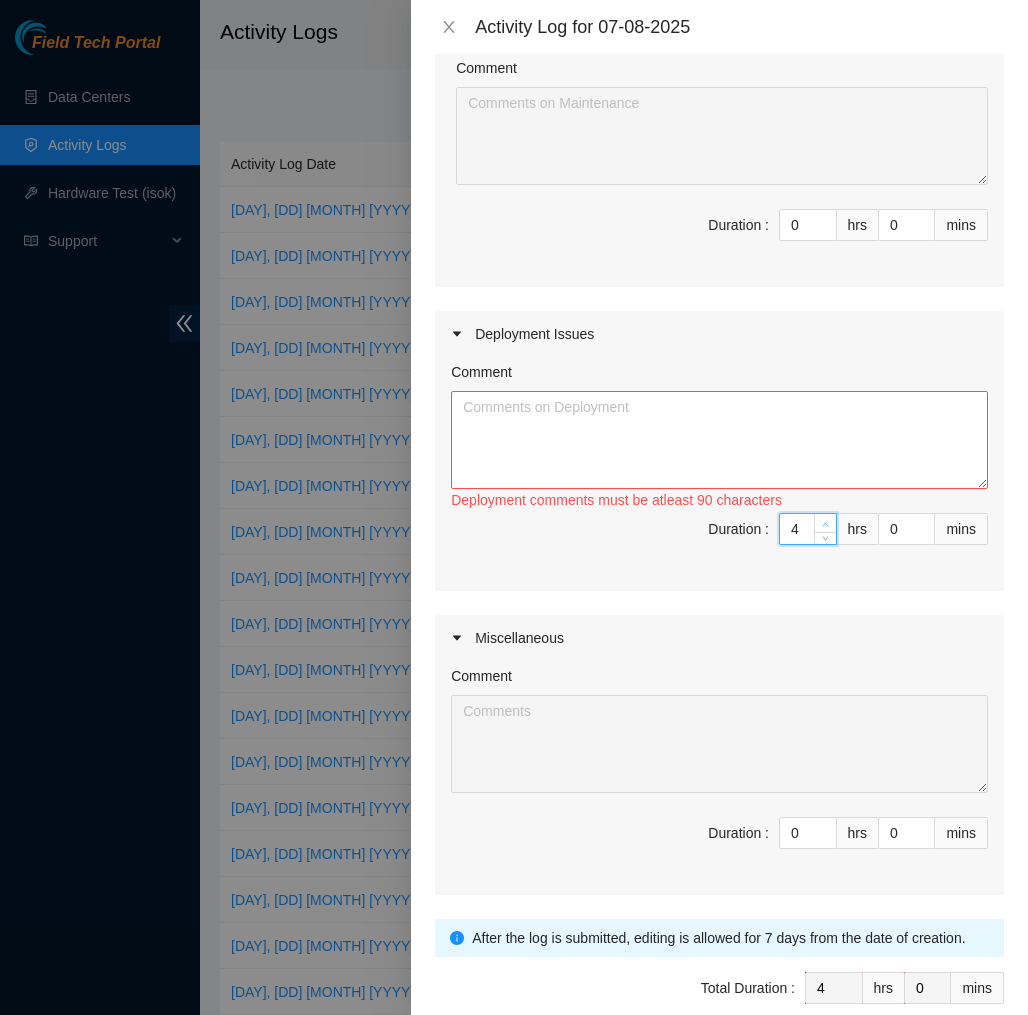 click at bounding box center (826, 524) 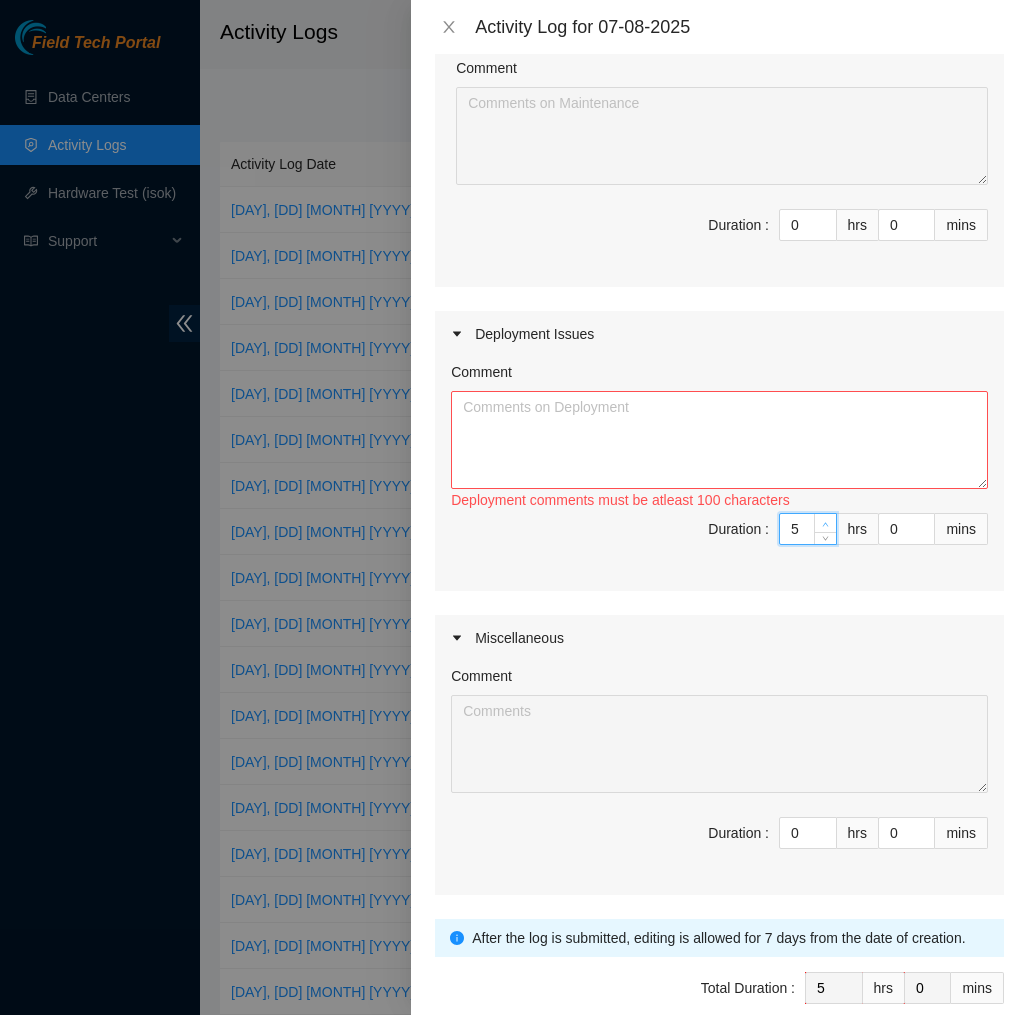 click at bounding box center [826, 524] 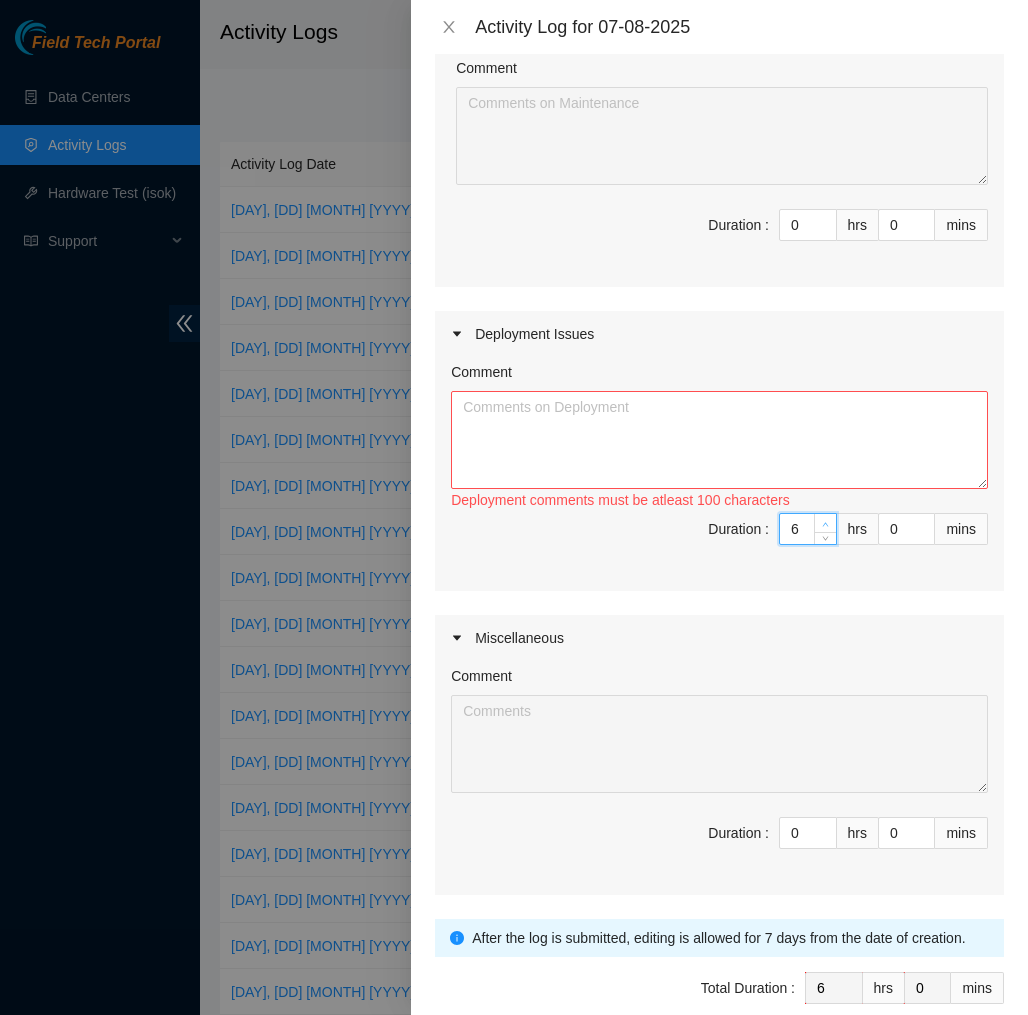 click at bounding box center [826, 524] 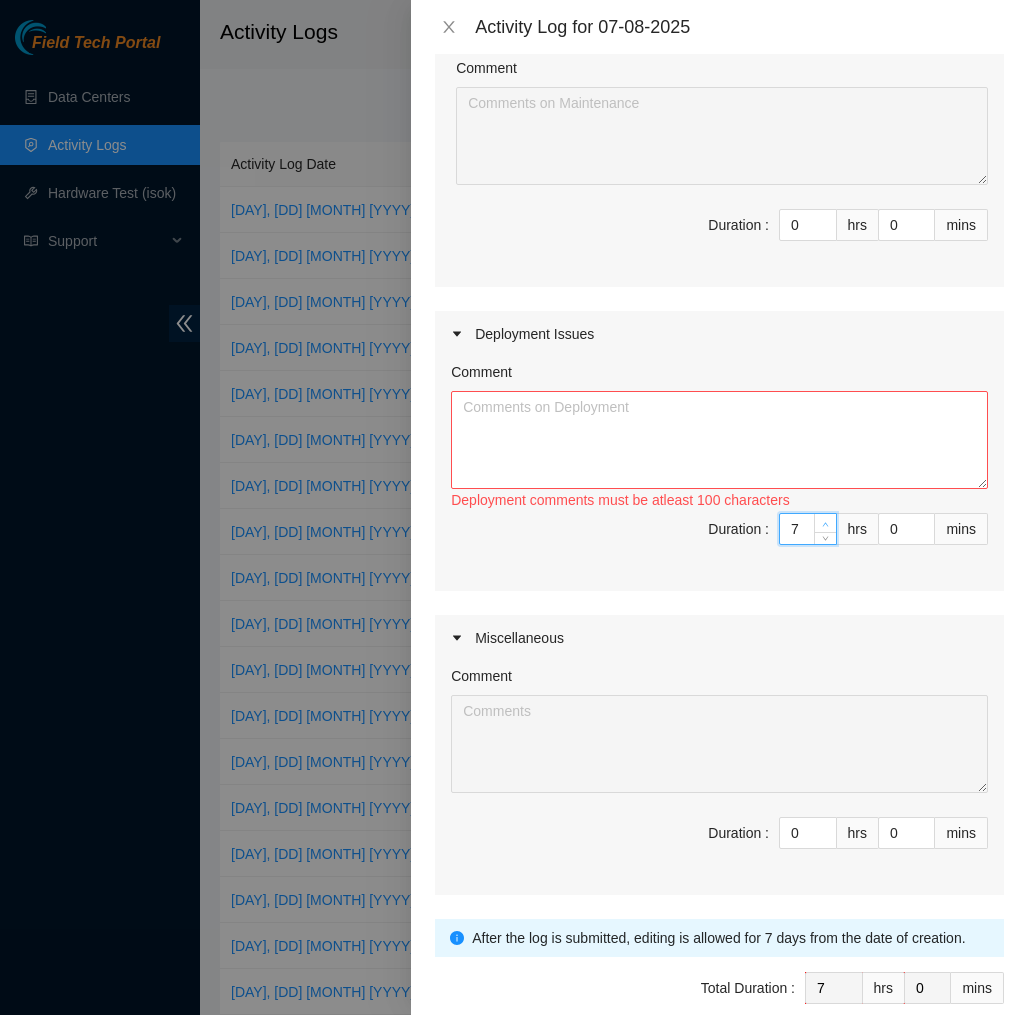click at bounding box center (826, 524) 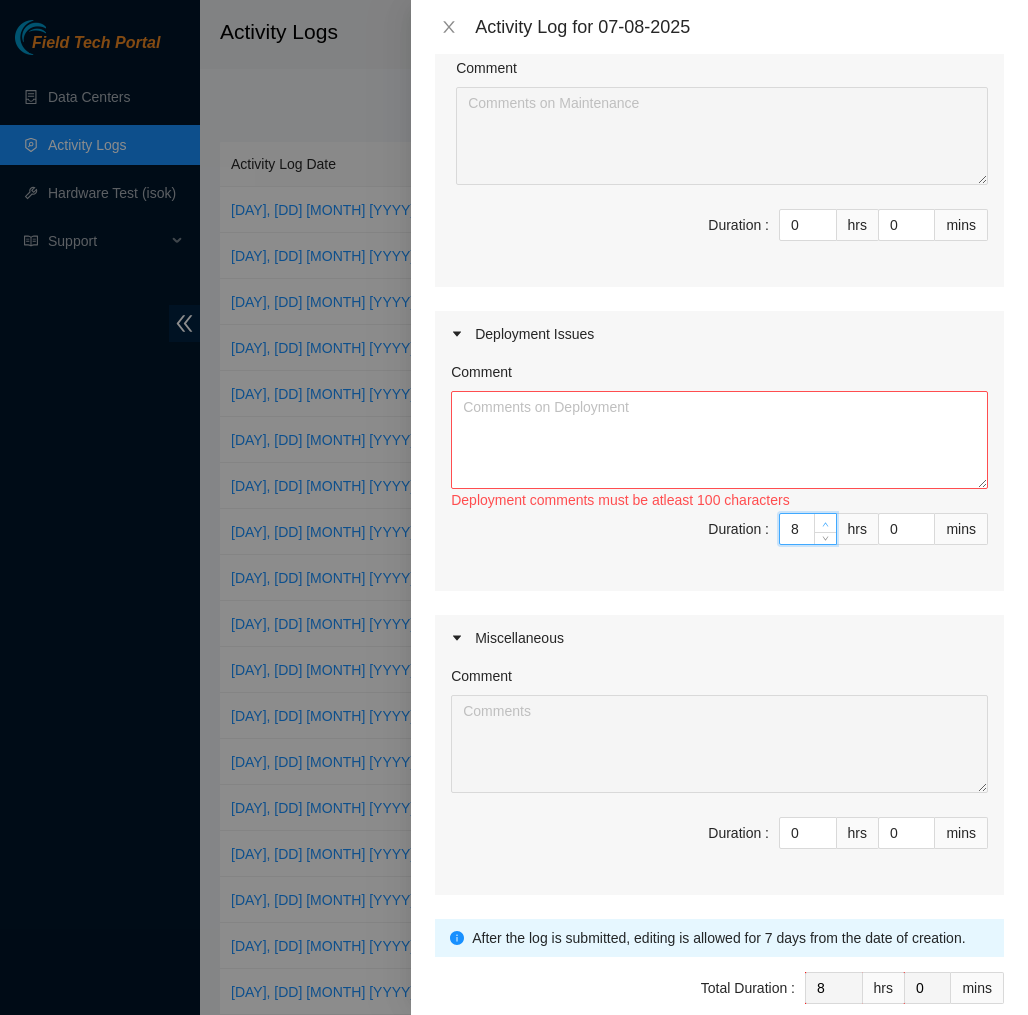 click at bounding box center [826, 524] 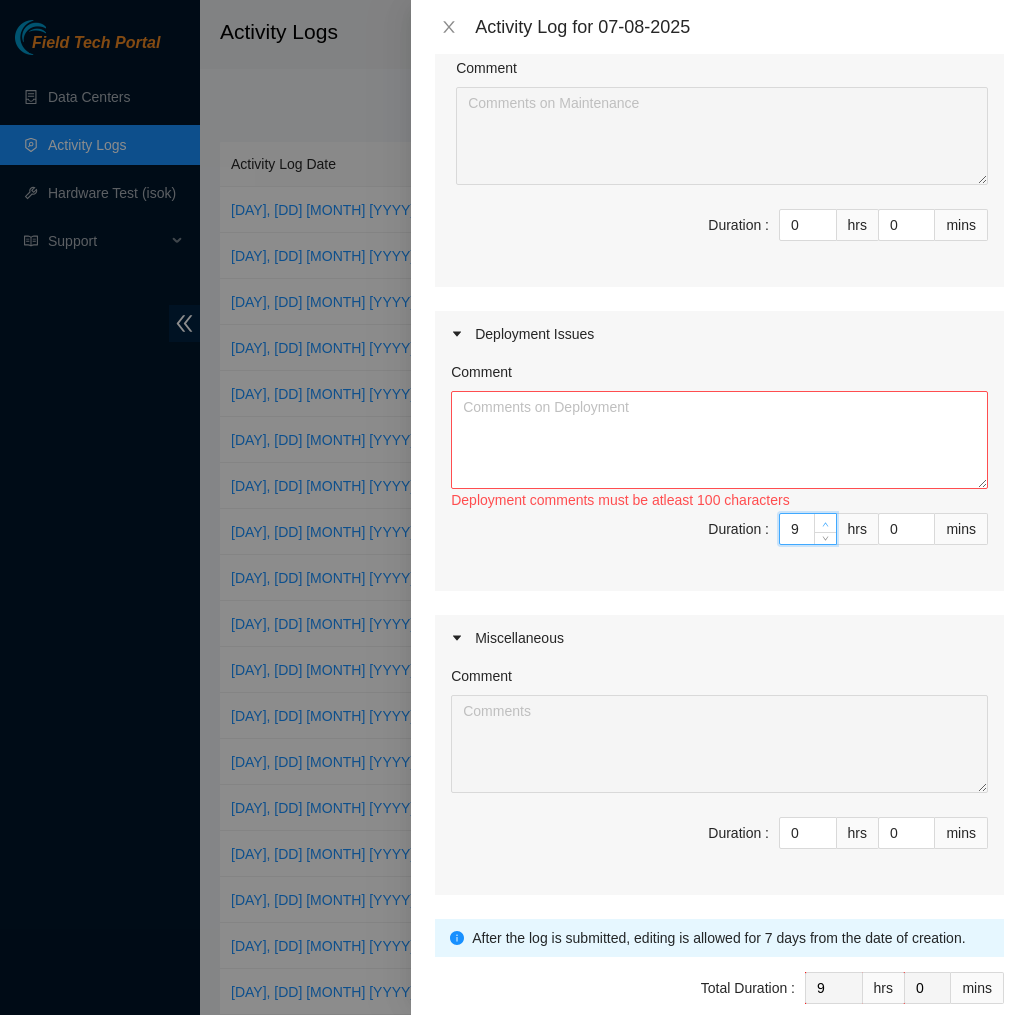 click at bounding box center [826, 524] 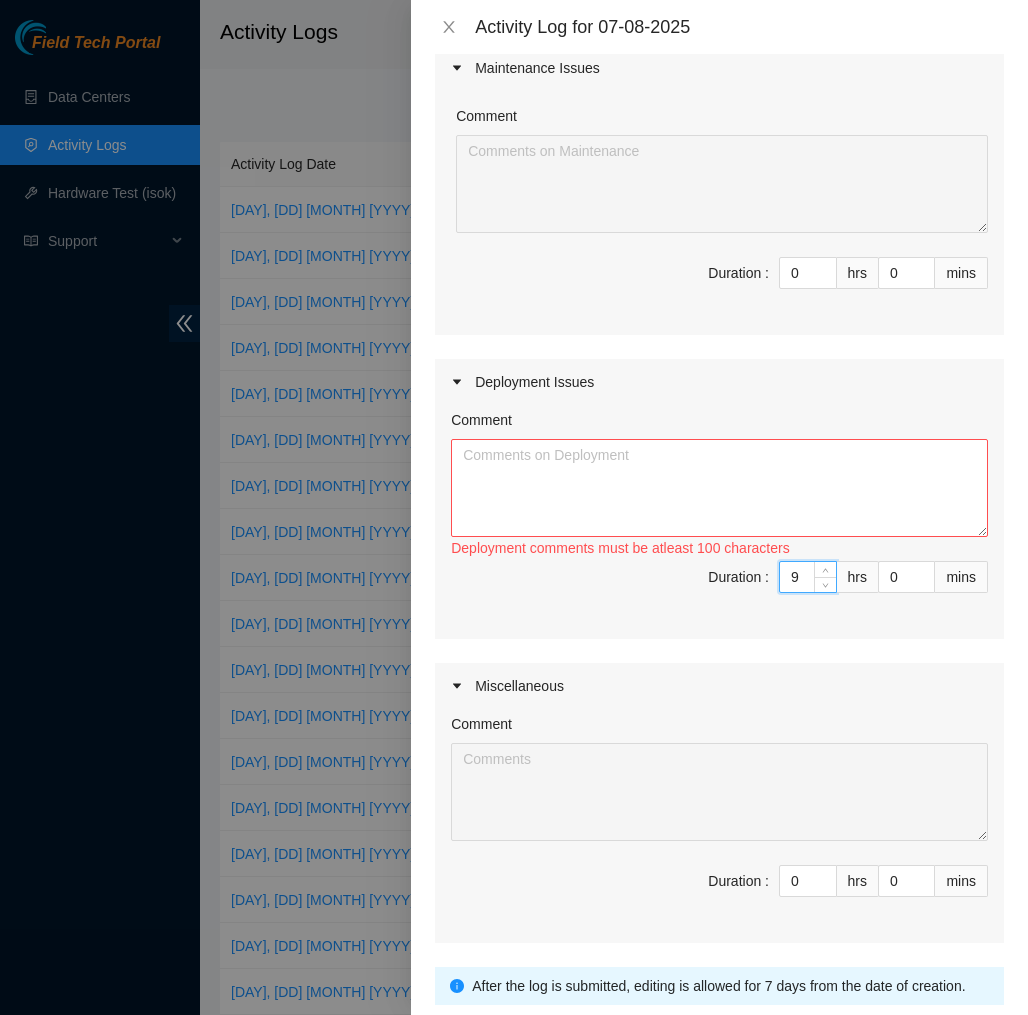 scroll, scrollTop: 103, scrollLeft: 0, axis: vertical 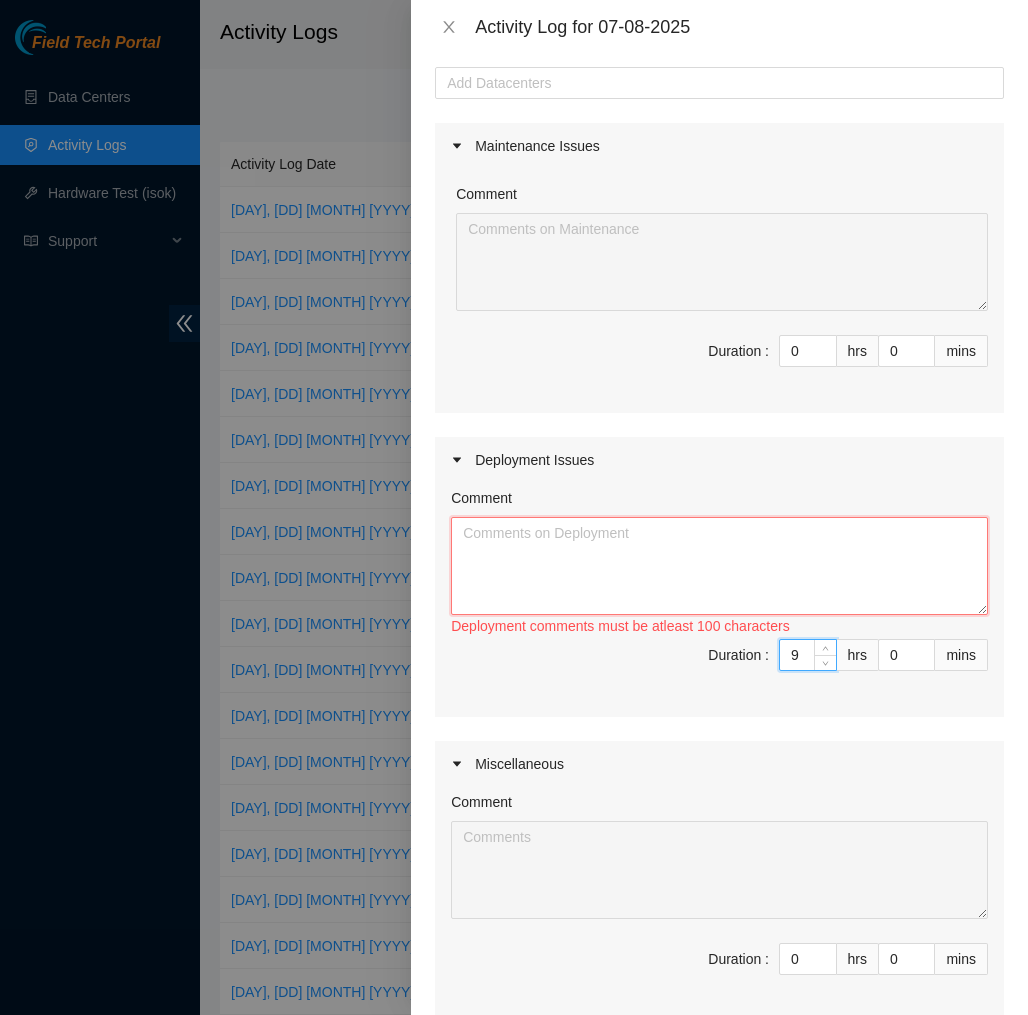click on "Comment" at bounding box center (719, 566) 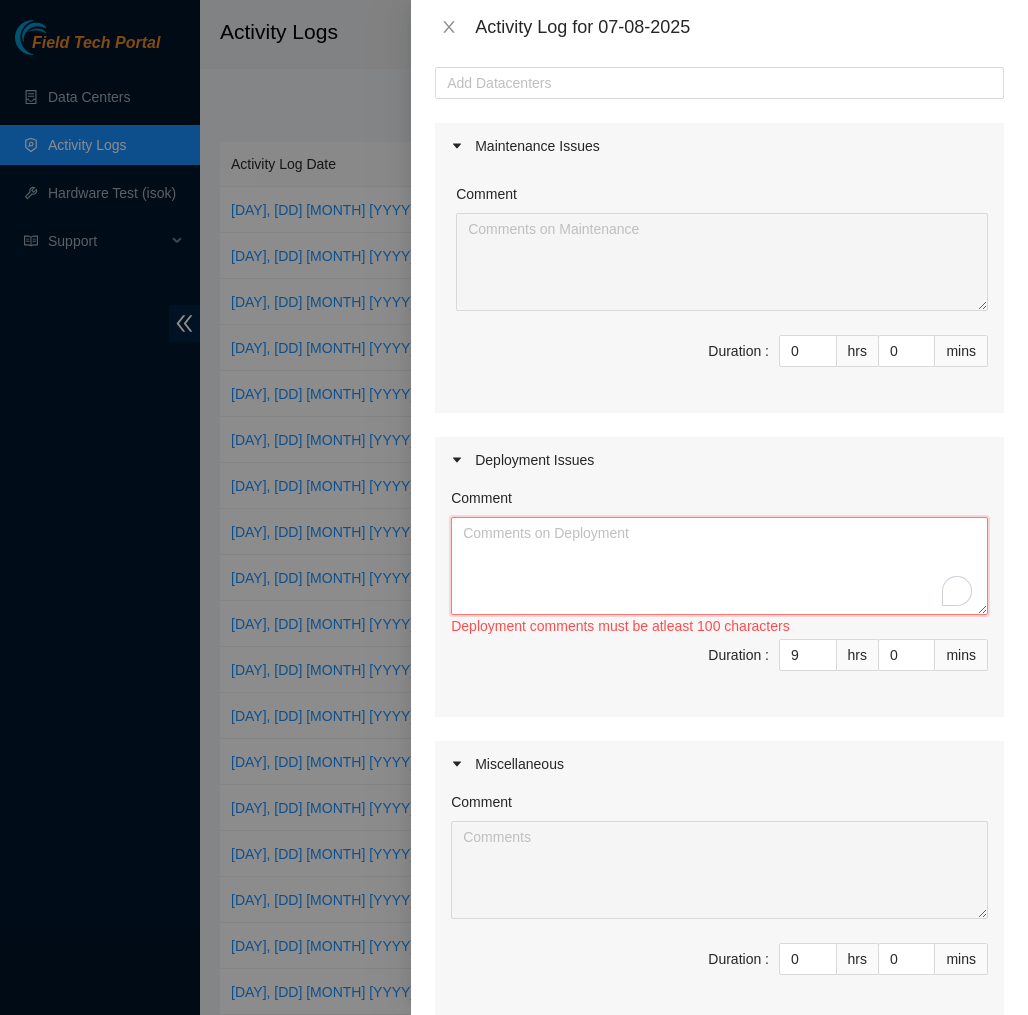 paste on "EOD [ID]
Today, I made some connections for fiber cablesI corrected and moved cables around from one rack to anotherI cleaned up cables in the data hall from the previous DPs [FIRST] [LAST] and I moved 6 Pallets from the Loading dock to the storage room." 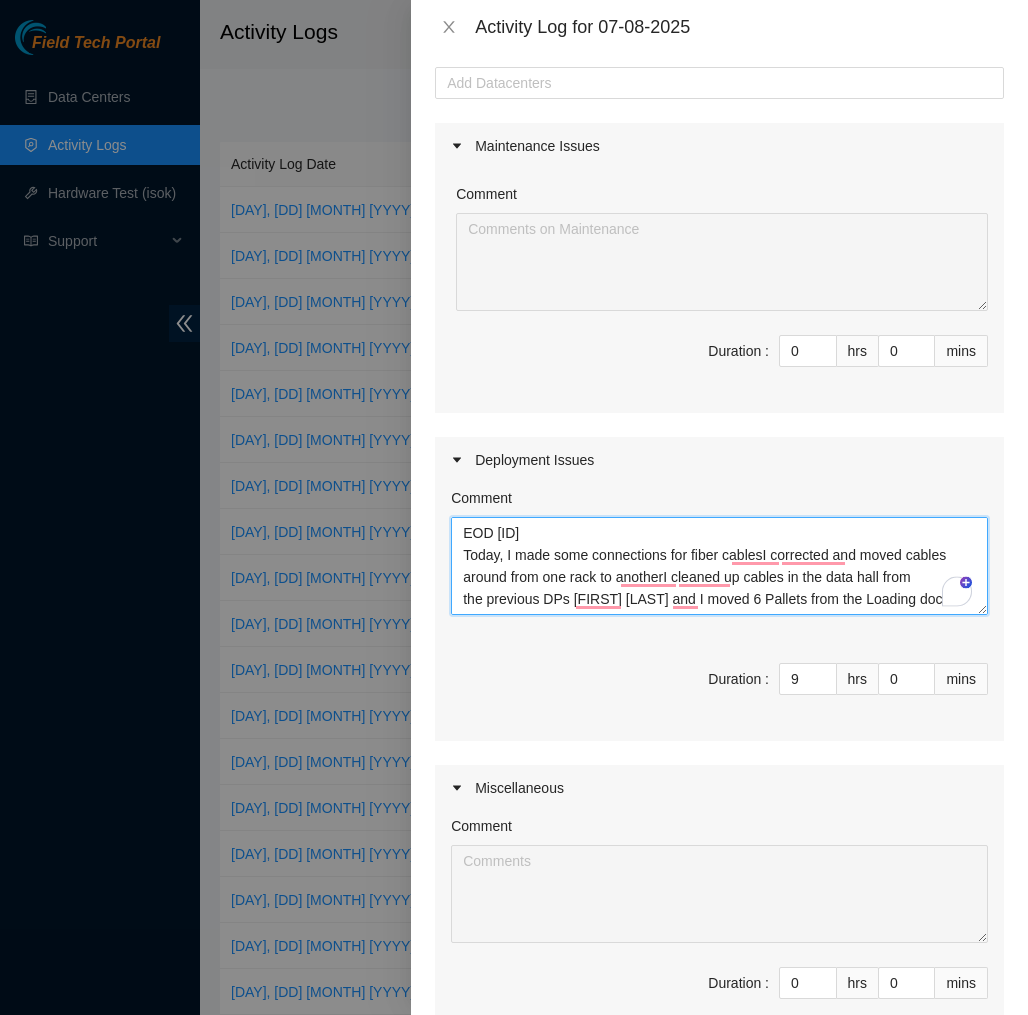 scroll, scrollTop: 15, scrollLeft: 0, axis: vertical 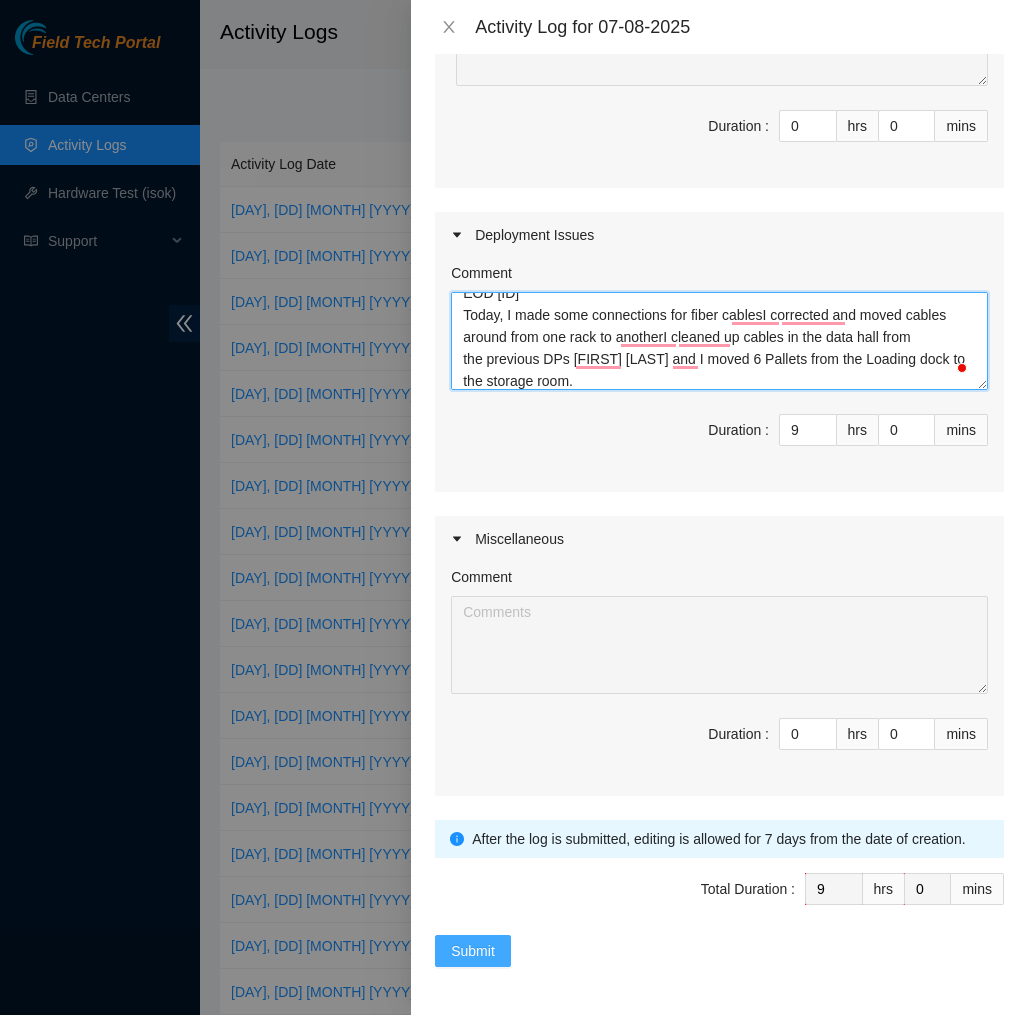 type on "EOD [ID]
Today, I made some connections for fiber cablesI corrected and moved cables around from one rack to anotherI cleaned up cables in the data hall from the previous DPs [FIRST] [LAST] and I moved 6 Pallets from the Loading dock to the storage room." 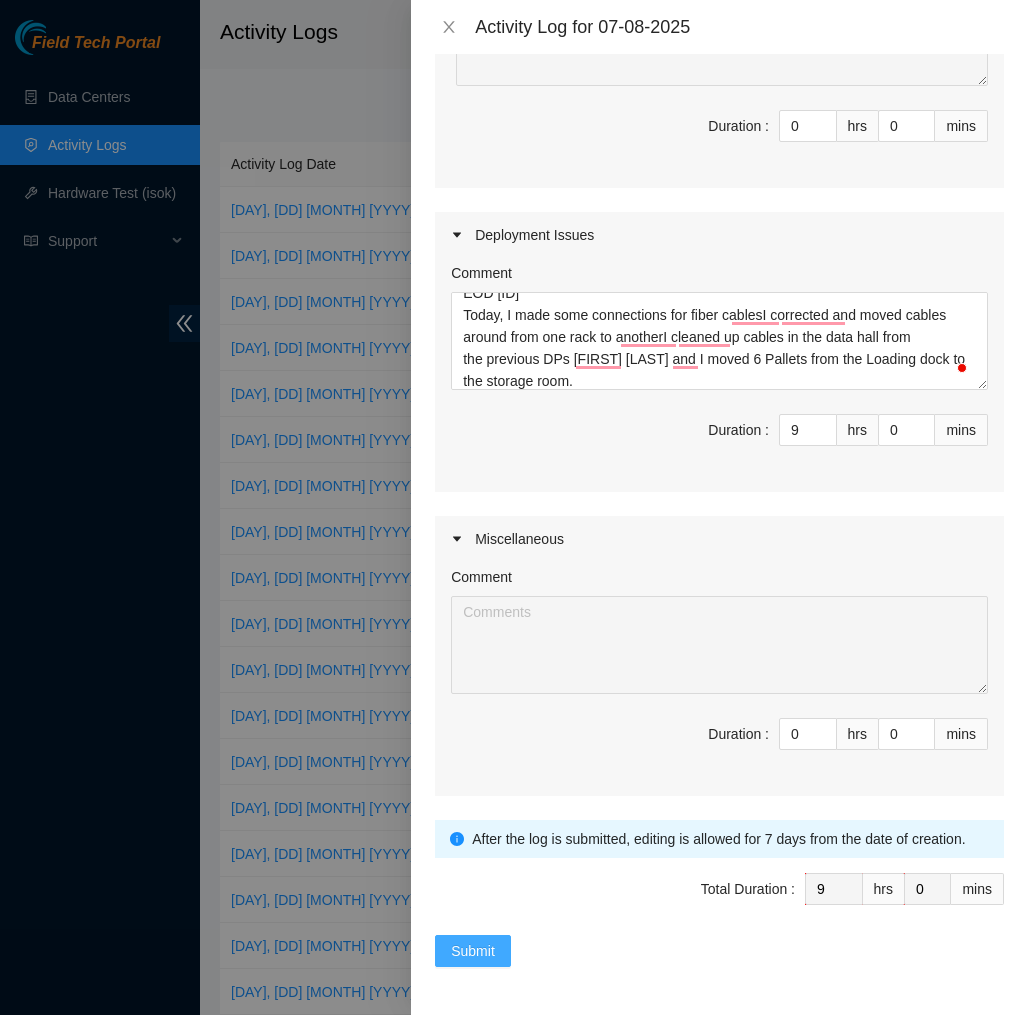 click on "Submit" at bounding box center (473, 951) 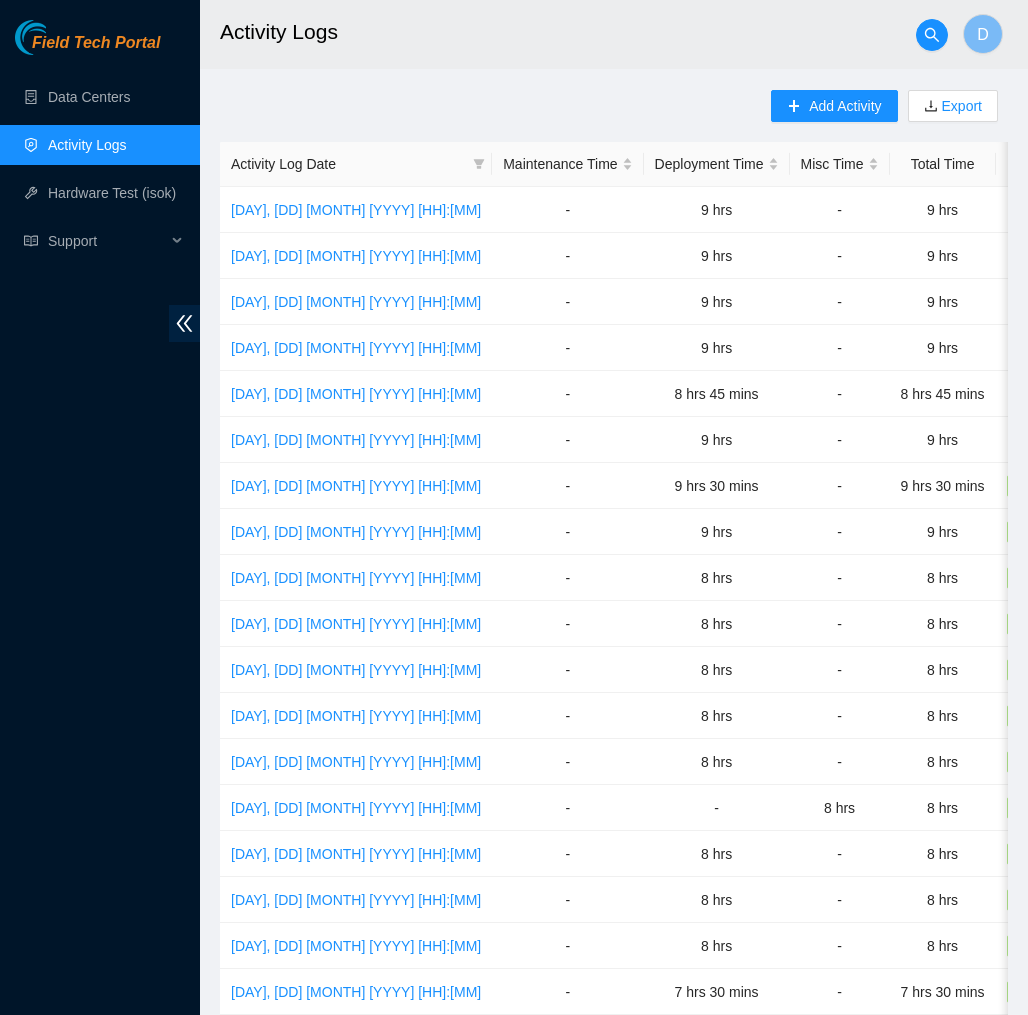 click on "Add Activity Export Activity Log Date Maintenance Time Deployment Time Misc Time Total Time Status             [DAY], [DD] [MONTH] [YYYY] [HH]:[MM] - 9 hrs  - 9 hrs  Submitted [DAY], [DD] [MONTH] [YYYY] [HH]:[MM] - 9 hrs  - 9 hrs  Submitted [DAY], [DD] [MONTH] [YYYY] [HH]:[MM] - 9 hrs  - 9 hrs  Submitted [DAY], [DD] [MONTH] [YYYY] [HH]:[MM] - 9 hrs  - 9 hrs  Submitted [DAY], [DD] [MONTH] [YYYY] [HH]:[MM] - 8 hrs 45 mins - 8 hrs 45 mins Submitted [DAY], [DD] [MONTH] [YYYY] [HH]:[MM] - 9 hrs  - 9 hrs  Submitted [DAY], [DD] [MONTH] [YYYY] [HH]:[MM] - 9 hrs 30 mins - 9 hrs 30 mins Submitted [DAY], [DD] [MONTH] [YYYY] [HH]:[MM] - 9 hrs  - 9 hrs  Submitted [DAY], [DD] [MONTH] [YYYY] [HH]:[MM] - 8 hrs  - 8 hrs  Submitted [DAY], [DD] [MONTH] [YYYY] [HH]:[MM] - 8 hrs  - 8 hrs  Submitted [DAY], [DD] [MONTH] [YYYY] [HH]:[MM] - 8 hrs  - 8 hrs  Submitted [DAY], [DD] [MONTH] [YYYY] [HH]:[MM] - 8 hrs  - 8 hrs  Submitted [DAY], [DD] [MONTH] [YYYY] [HH]:[MM] - 8 hrs  - 8 hrs  Submitted [DAY], [DD] [MONTH] [YYYY] [HH]:[MM] - - 8 hrs  8 hrs  Submitted [DAY], [DD] [MONTH] [YYYY] [HH]:[MM] - 8 hrs  - 8 hrs  Submitted [DAY], [DD] [MONTH] [YYYY] [HH]:[MM] - 8 hrs  - 8 hrs  Submitted [DAY], [DD] [MONTH] [YYYY] [HH]:[MM] - 8 hrs  - 8 hrs  Submitted - - - - - -" at bounding box center [614, 630] 